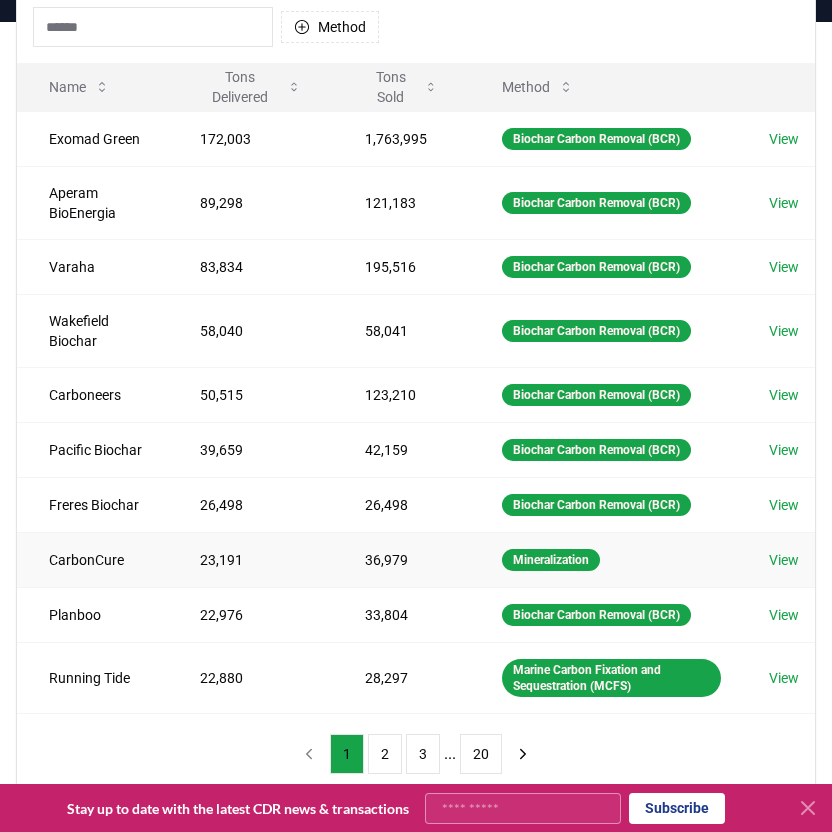 scroll, scrollTop: 209, scrollLeft: 0, axis: vertical 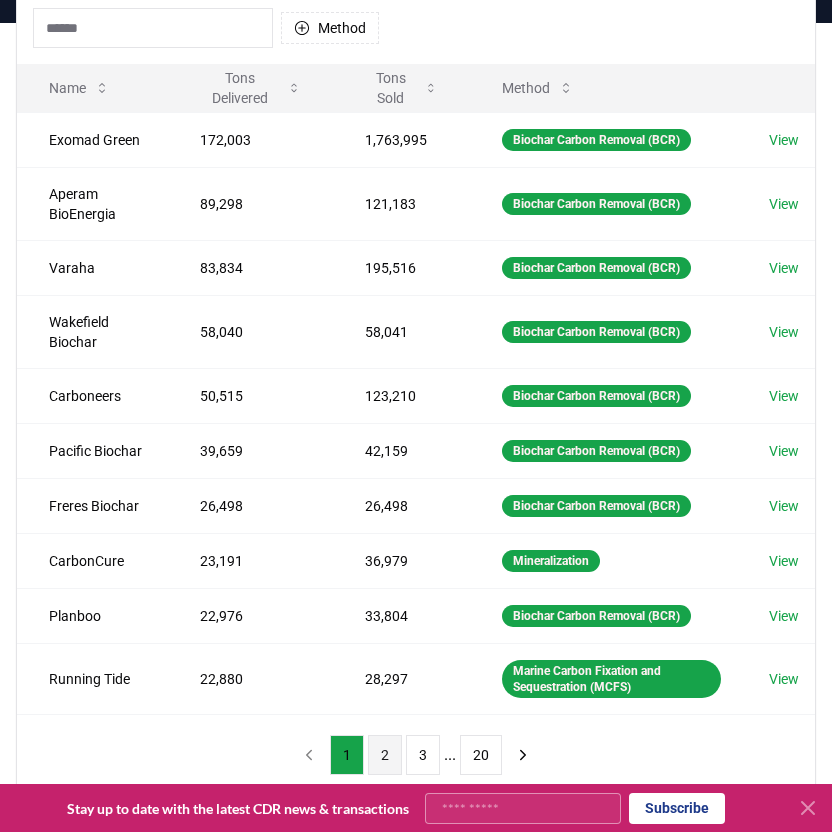 click on "2" at bounding box center [385, 755] 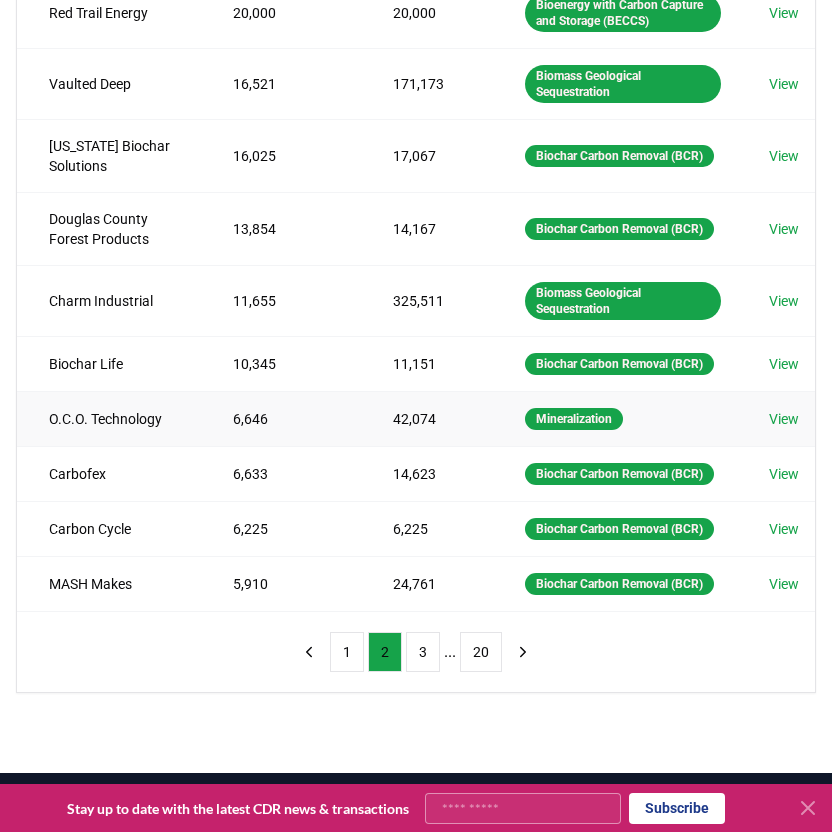 scroll, scrollTop: 348, scrollLeft: 0, axis: vertical 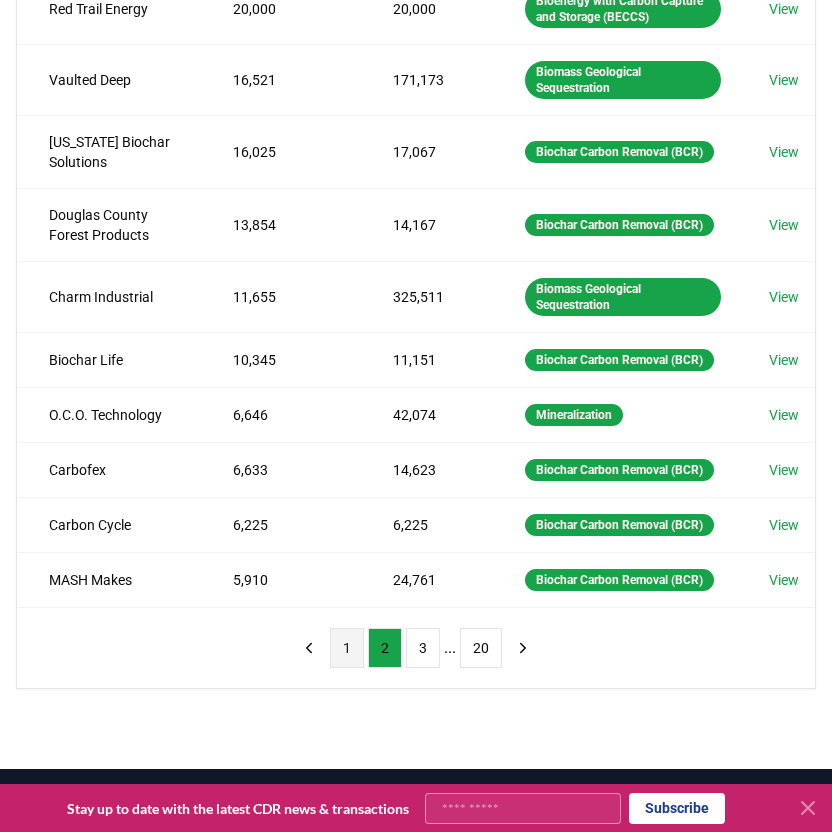 click on "1" at bounding box center (347, 648) 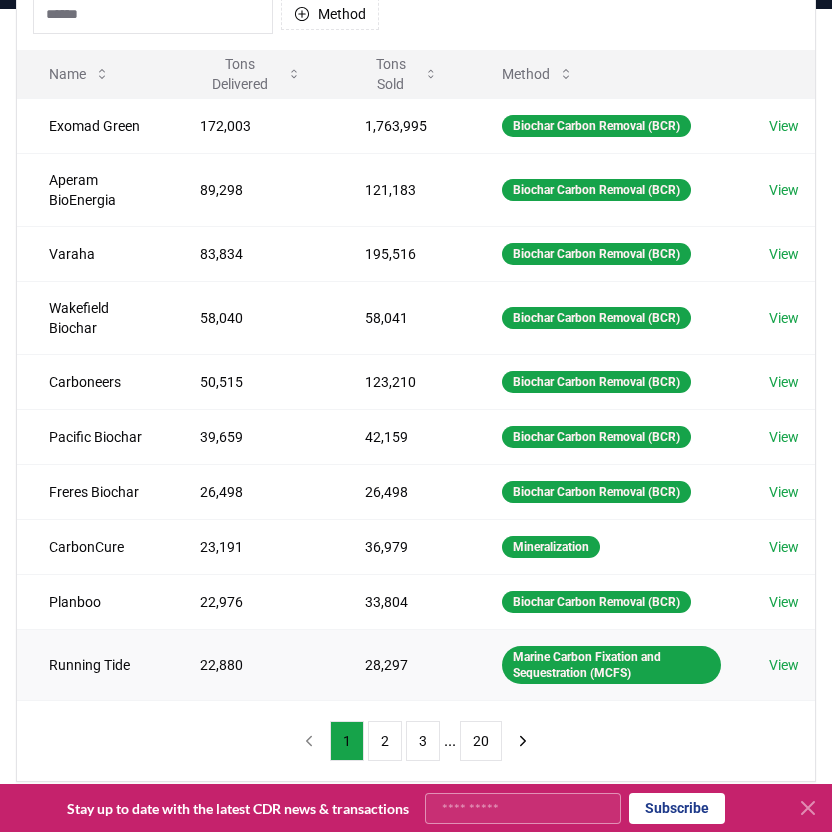 scroll, scrollTop: 220, scrollLeft: 0, axis: vertical 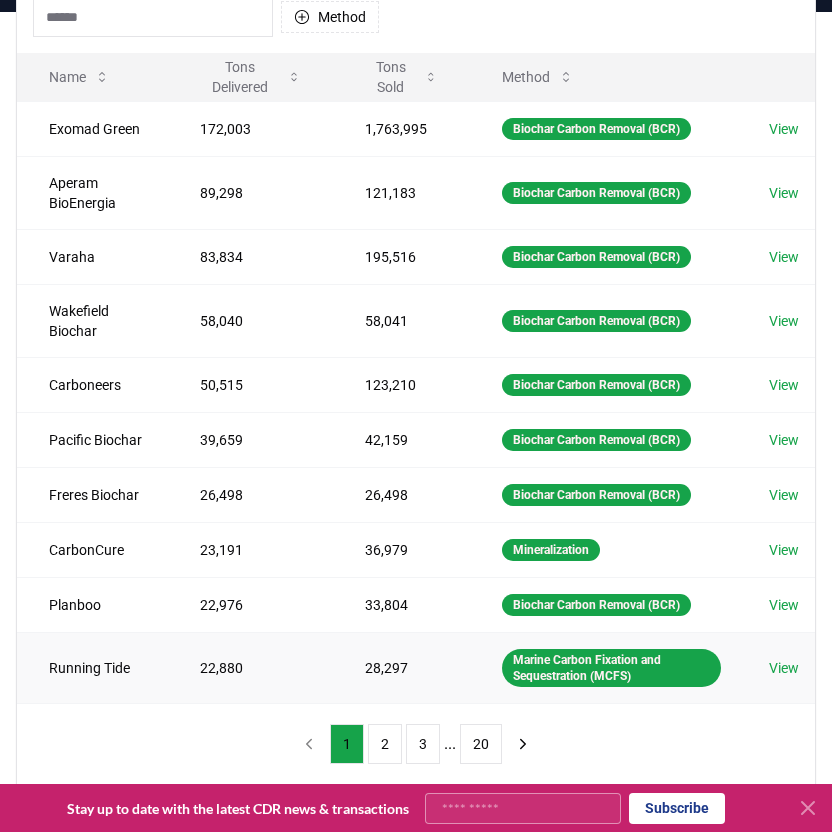 click on "View" at bounding box center (784, 668) 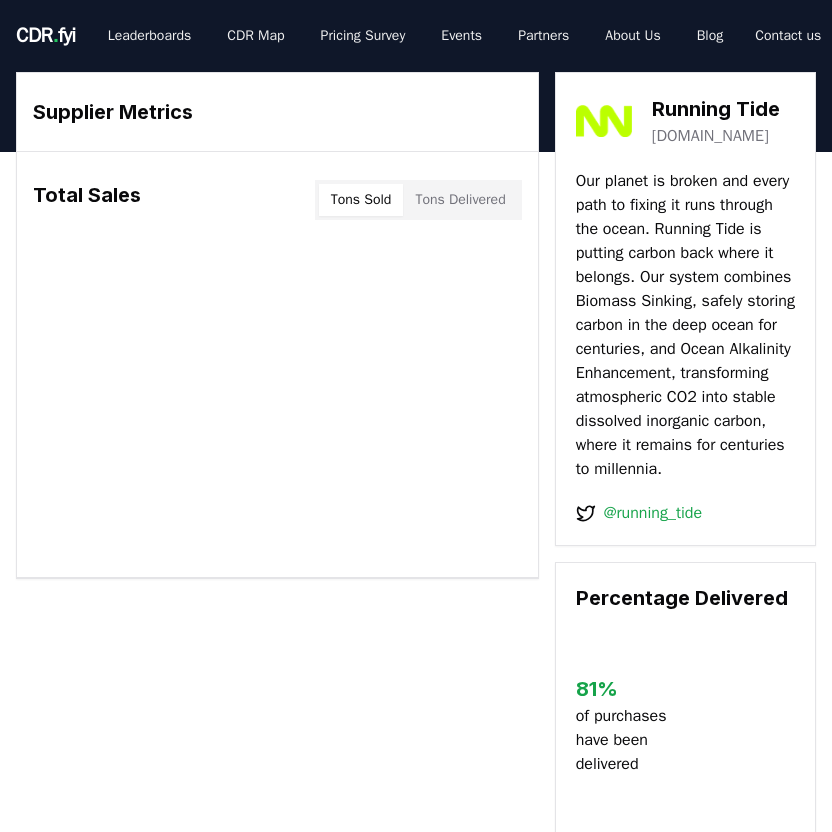 scroll, scrollTop: 0, scrollLeft: 0, axis: both 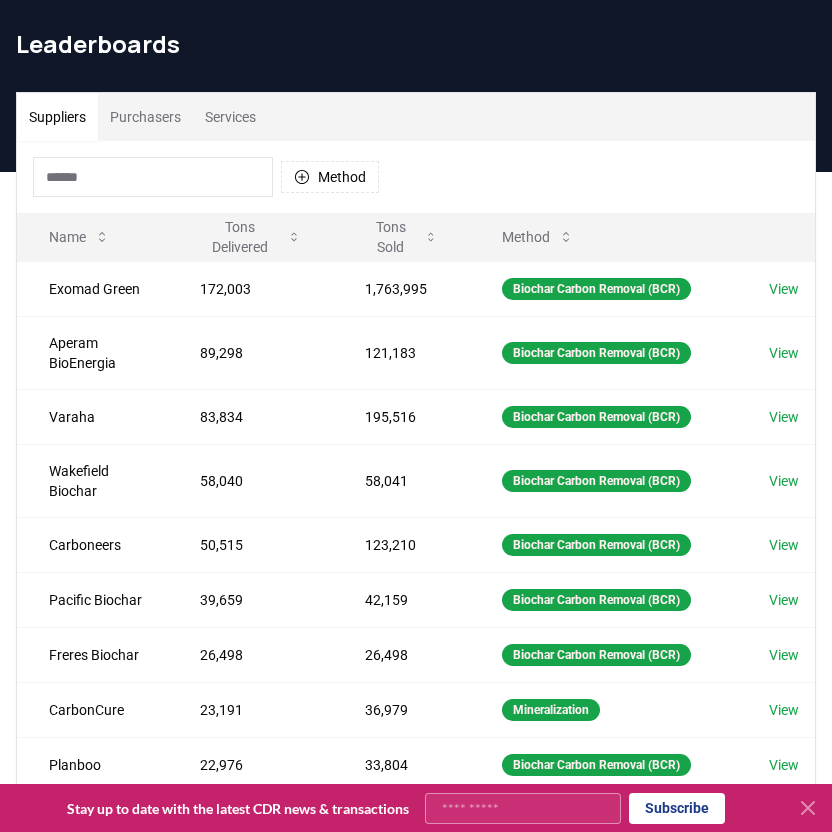 click on "Method" at bounding box center (416, 177) 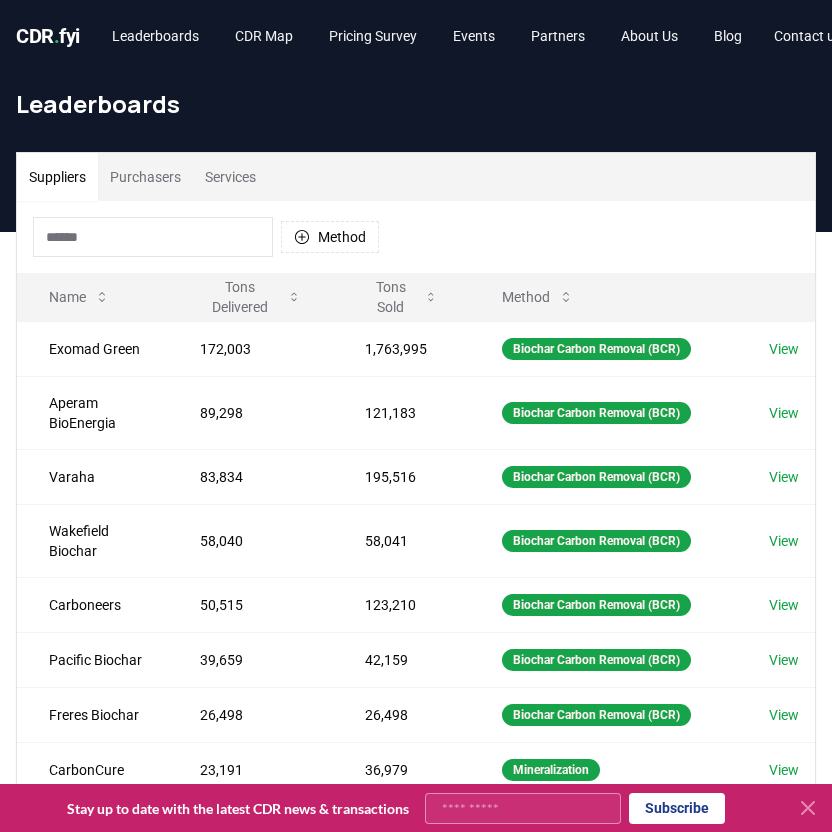 scroll, scrollTop: 1, scrollLeft: 0, axis: vertical 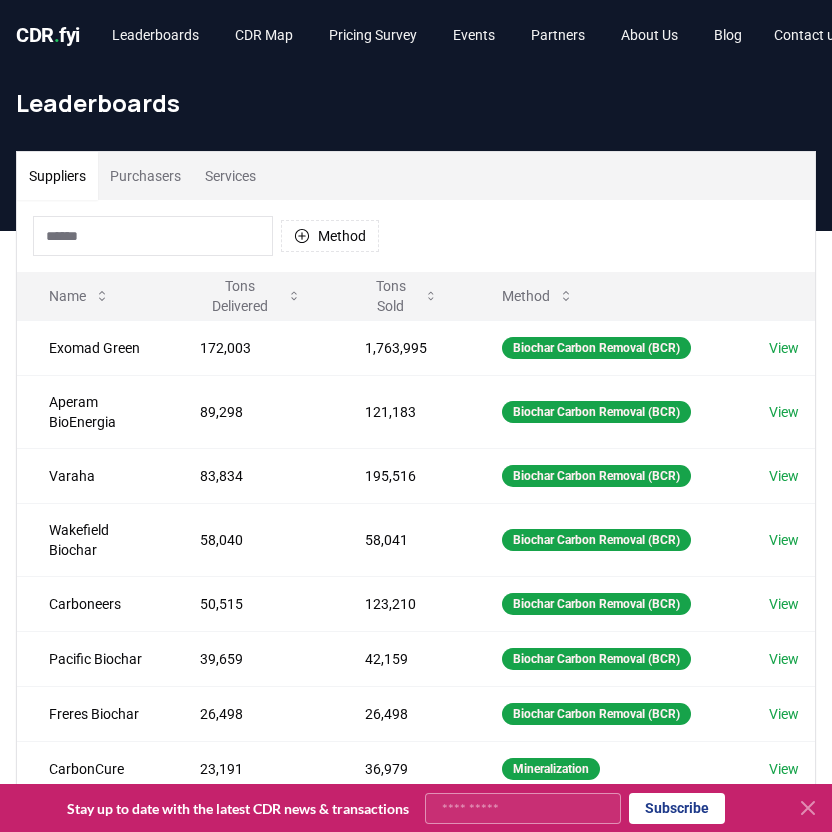 click on "Suppliers Purchasers Services" at bounding box center (416, 176) 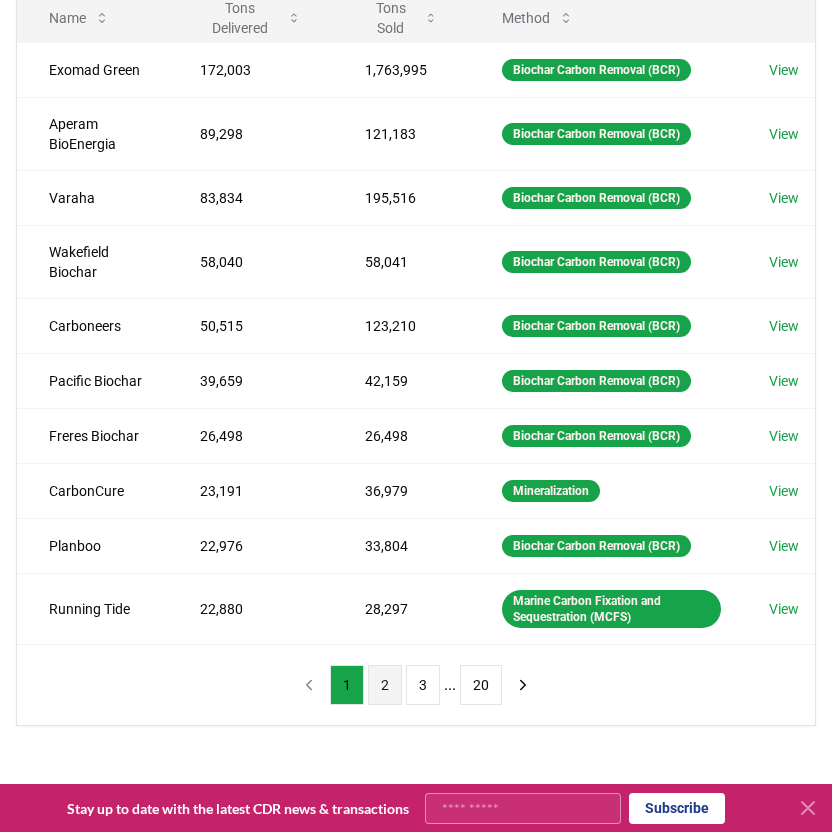 scroll, scrollTop: 277, scrollLeft: 0, axis: vertical 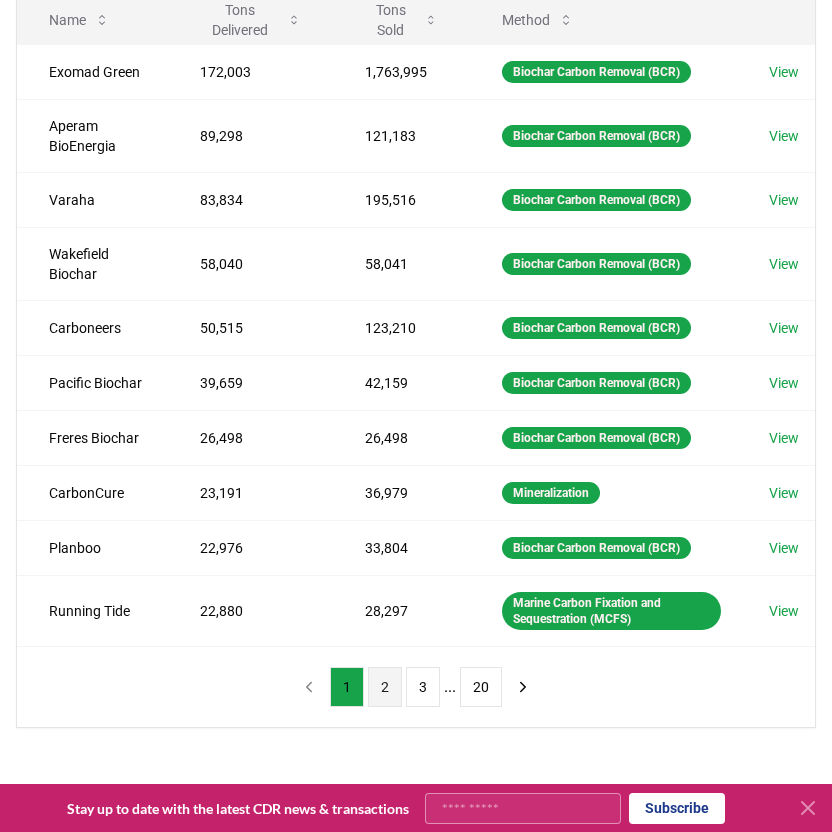 click on "2" at bounding box center (385, 687) 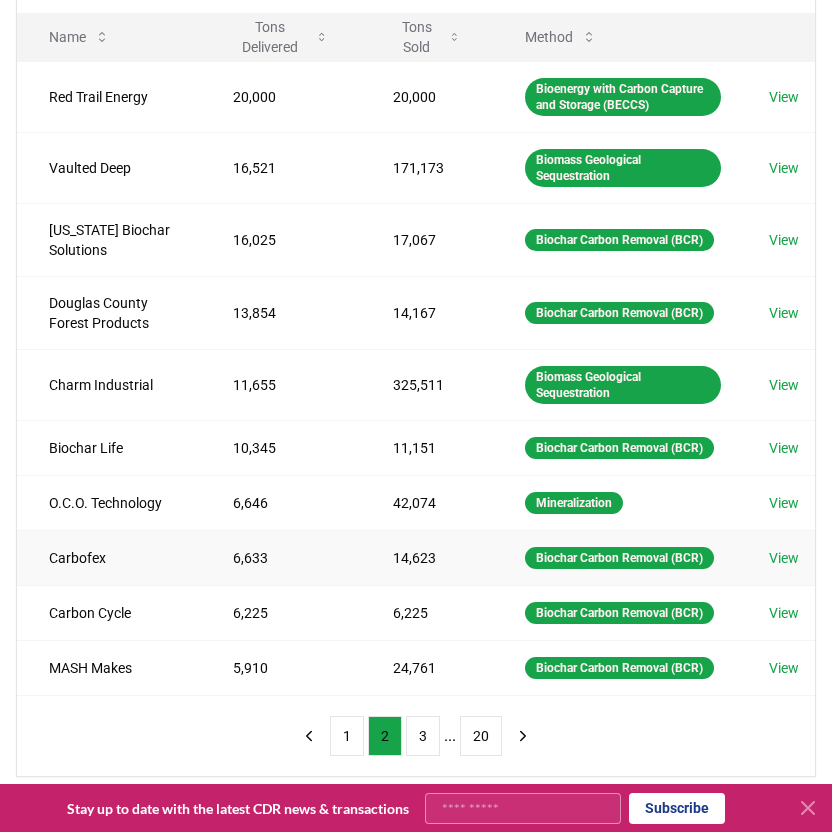 scroll, scrollTop: 352, scrollLeft: 0, axis: vertical 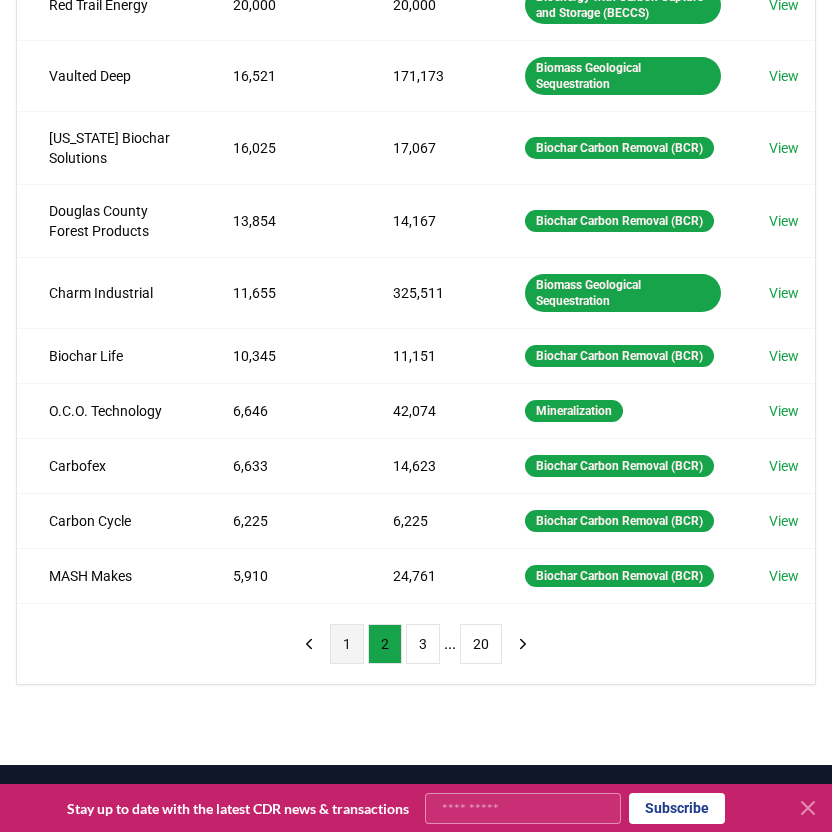 click on "1" at bounding box center [347, 644] 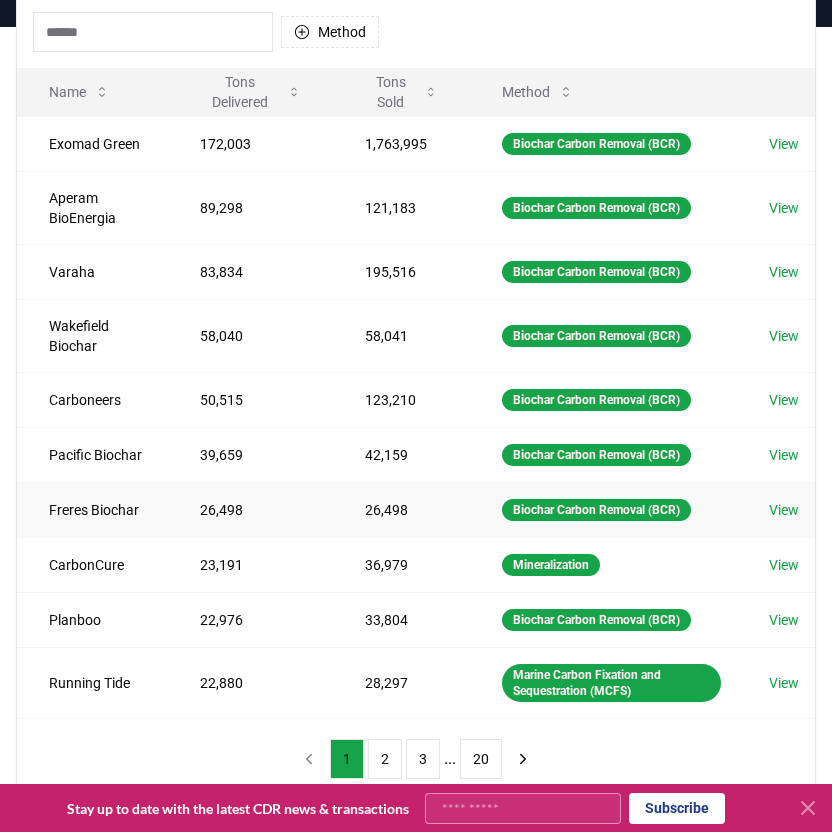 scroll, scrollTop: 297, scrollLeft: 0, axis: vertical 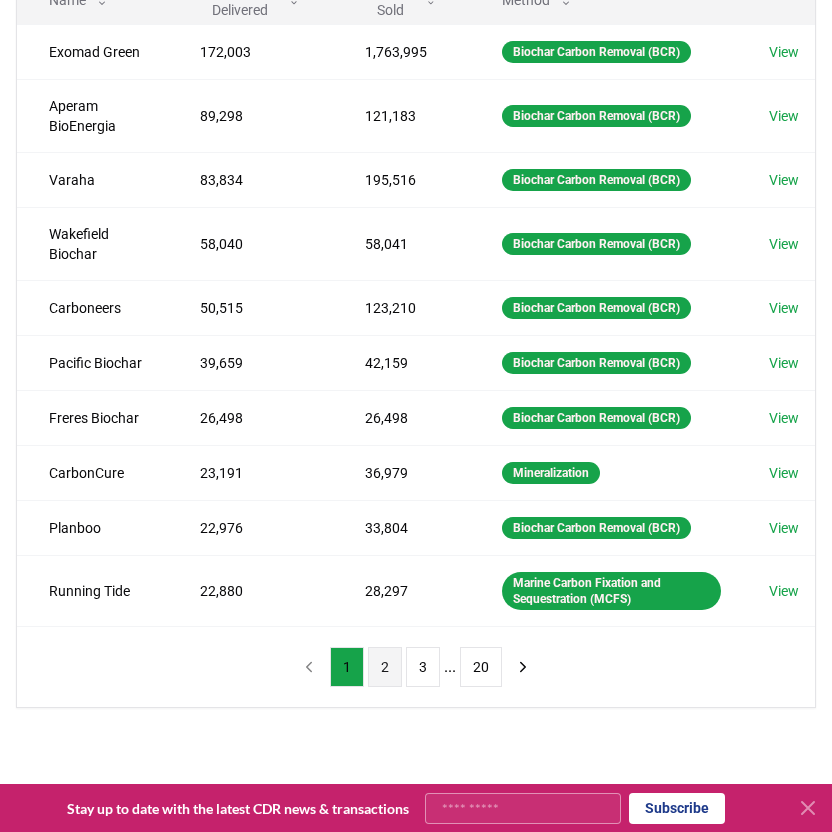 click on "2" at bounding box center (385, 667) 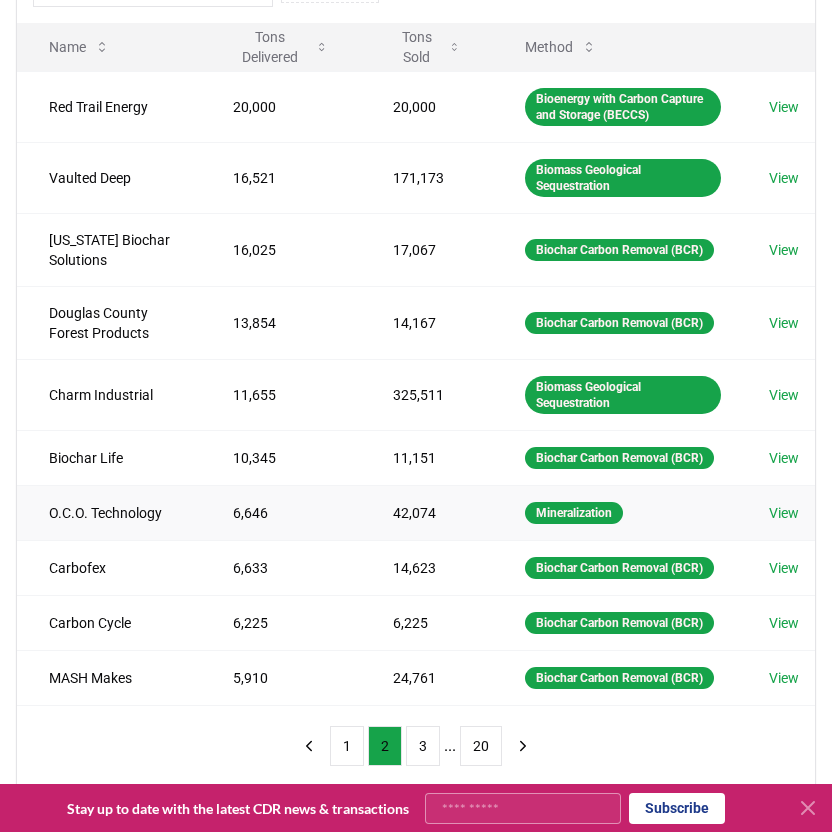 scroll, scrollTop: 397, scrollLeft: 0, axis: vertical 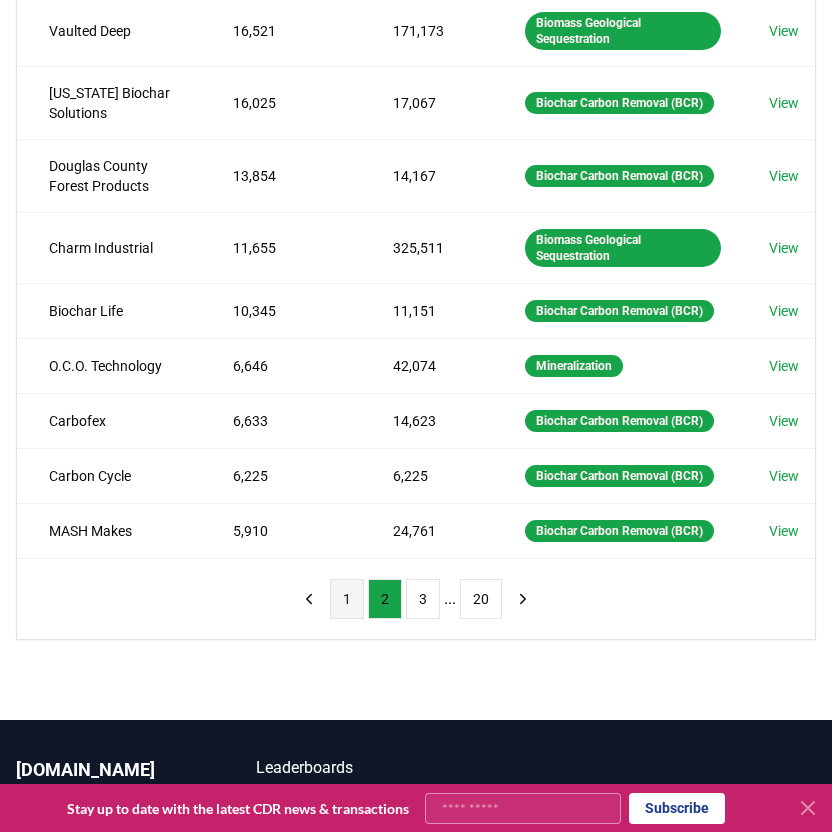 click on "1" at bounding box center [347, 599] 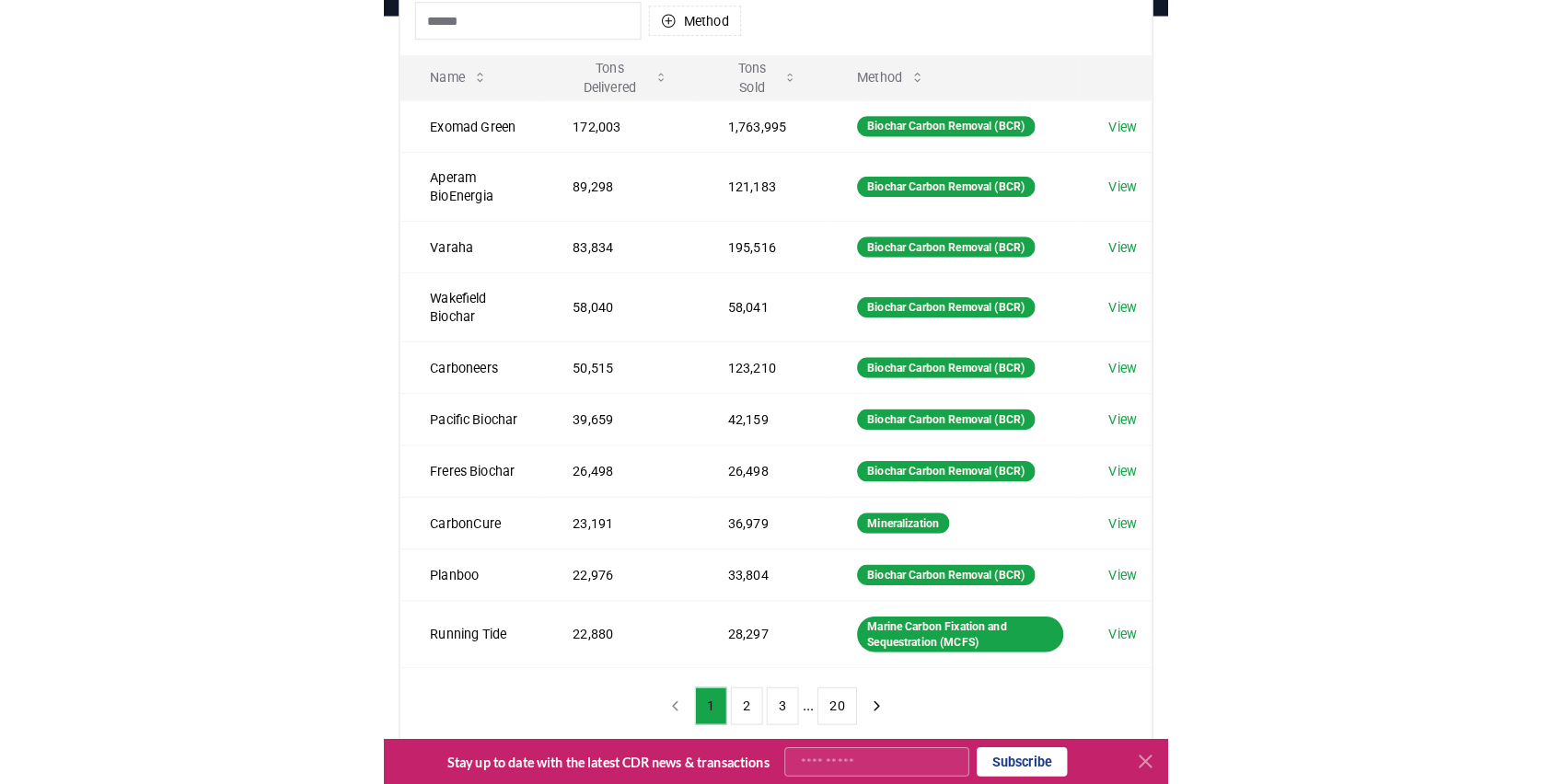 scroll, scrollTop: 200, scrollLeft: 0, axis: vertical 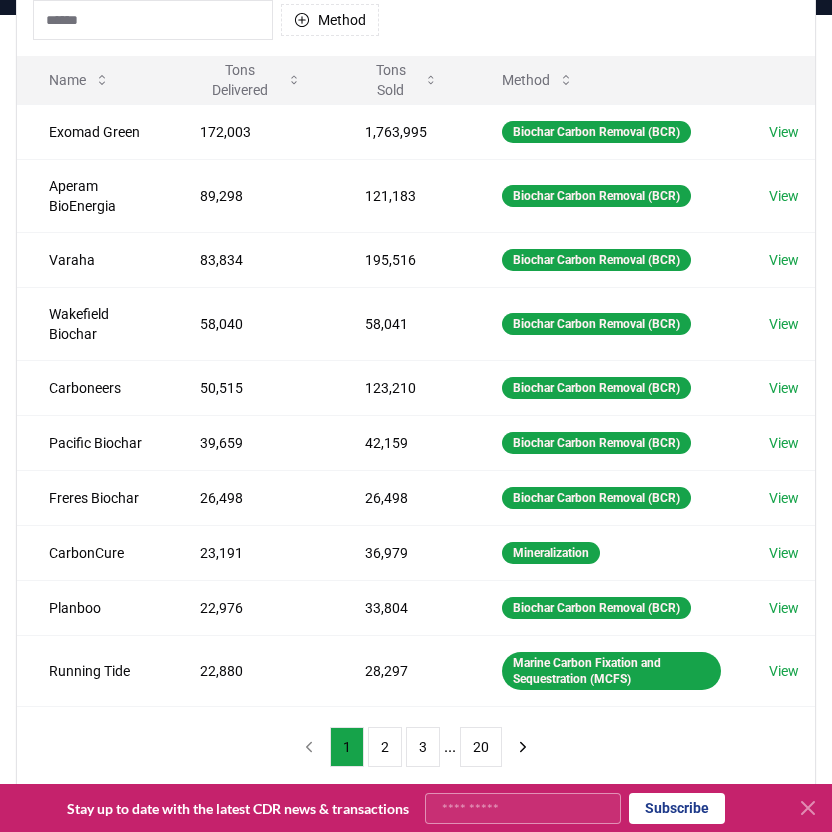 click on "Method Name Tons Delivered Tons Sold Method Exomad Green 172,003 1,763,995 Biochar Carbon Removal (BCR) View Aperam BioEnergia 89,298 121,183 Biochar Carbon Removal (BCR) View Varaha 83,834 195,516 Biochar Carbon Removal (BCR) View Wakefield Biochar 58,040 58,041 Biochar Carbon Removal (BCR) View Carboneers 50,515 123,210 Biochar Carbon Removal (BCR) View Pacific Biochar 39,659 42,159 Biochar Carbon Removal (BCR) View Freres Biochar 26,498 26,498 Biochar Carbon Removal (BCR) View CarbonCure 23,191 36,979 Mineralization View Planboo 22,976 33,804 Biochar Carbon Removal (BCR) View Running Tide 22,880 28,297 Marine Carbon Fixation and Sequestration (MCFS) View 1 2 3 ... 20" at bounding box center (416, 385) 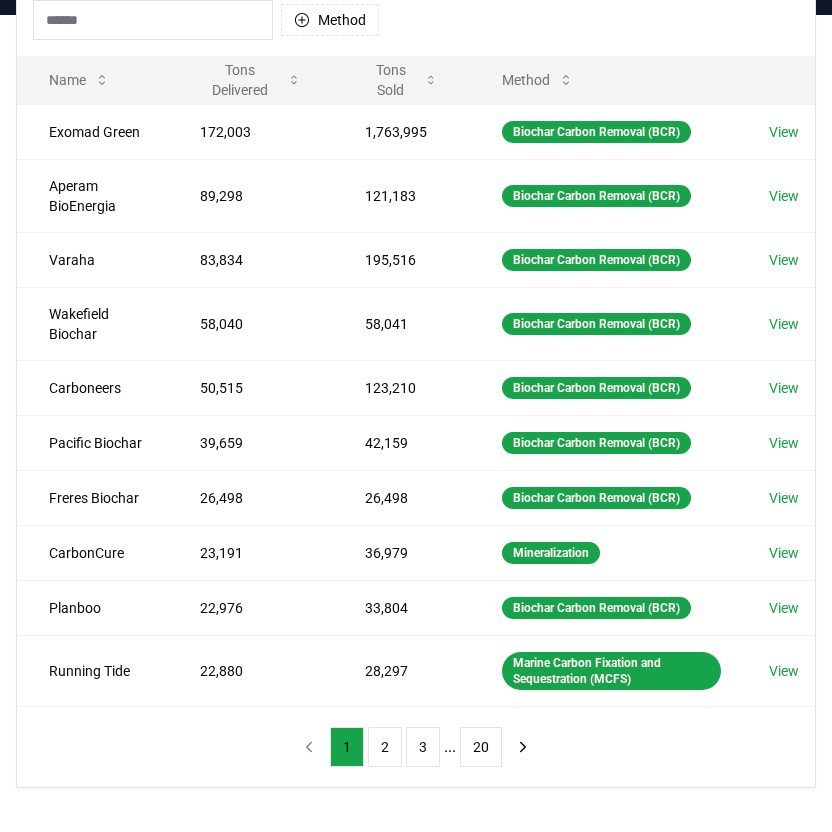 click on "Method Name Tons Delivered Tons Sold Method Exomad Green 172,003 1,763,995 Biochar Carbon Removal (BCR) View Aperam BioEnergia 89,298 121,183 Biochar Carbon Removal (BCR) View Varaha 83,834 195,516 Biochar Carbon Removal (BCR) View Wakefield Biochar 58,040 58,041 Biochar Carbon Removal (BCR) View Carboneers 50,515 123,210 Biochar Carbon Removal (BCR) View Pacific Biochar 39,659 42,159 Biochar Carbon Removal (BCR) View Freres Biochar 26,498 26,498 Biochar Carbon Removal (BCR) View CarbonCure 23,191 36,979 Mineralization View Planboo 22,976 33,804 Biochar Carbon Removal (BCR) View Running Tide 22,880 28,297 Marine Carbon Fixation and Sequestration (MCFS) View 1 2 3 ... 20" at bounding box center [416, 385] 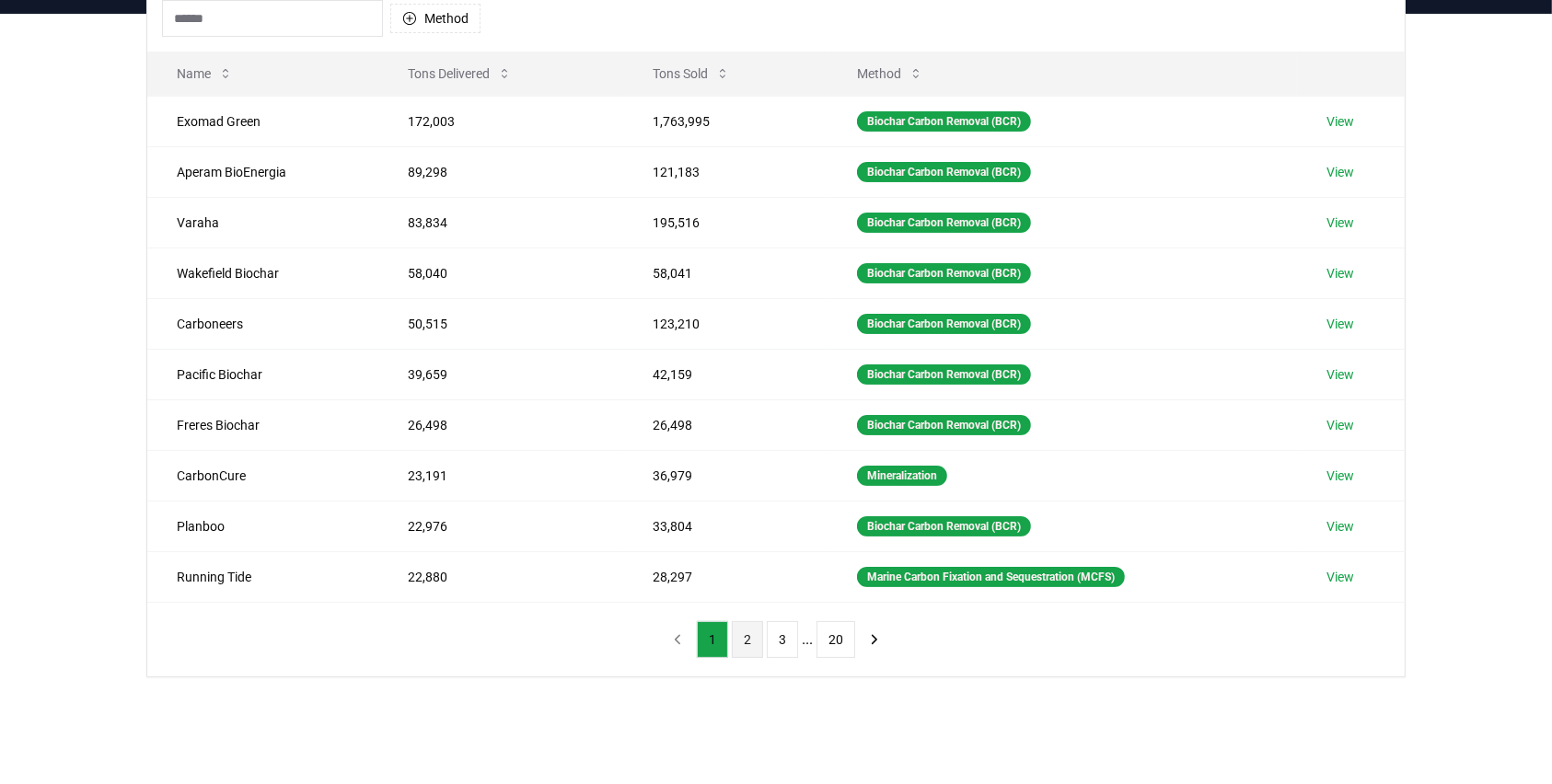 click on "2" at bounding box center (747, 640) 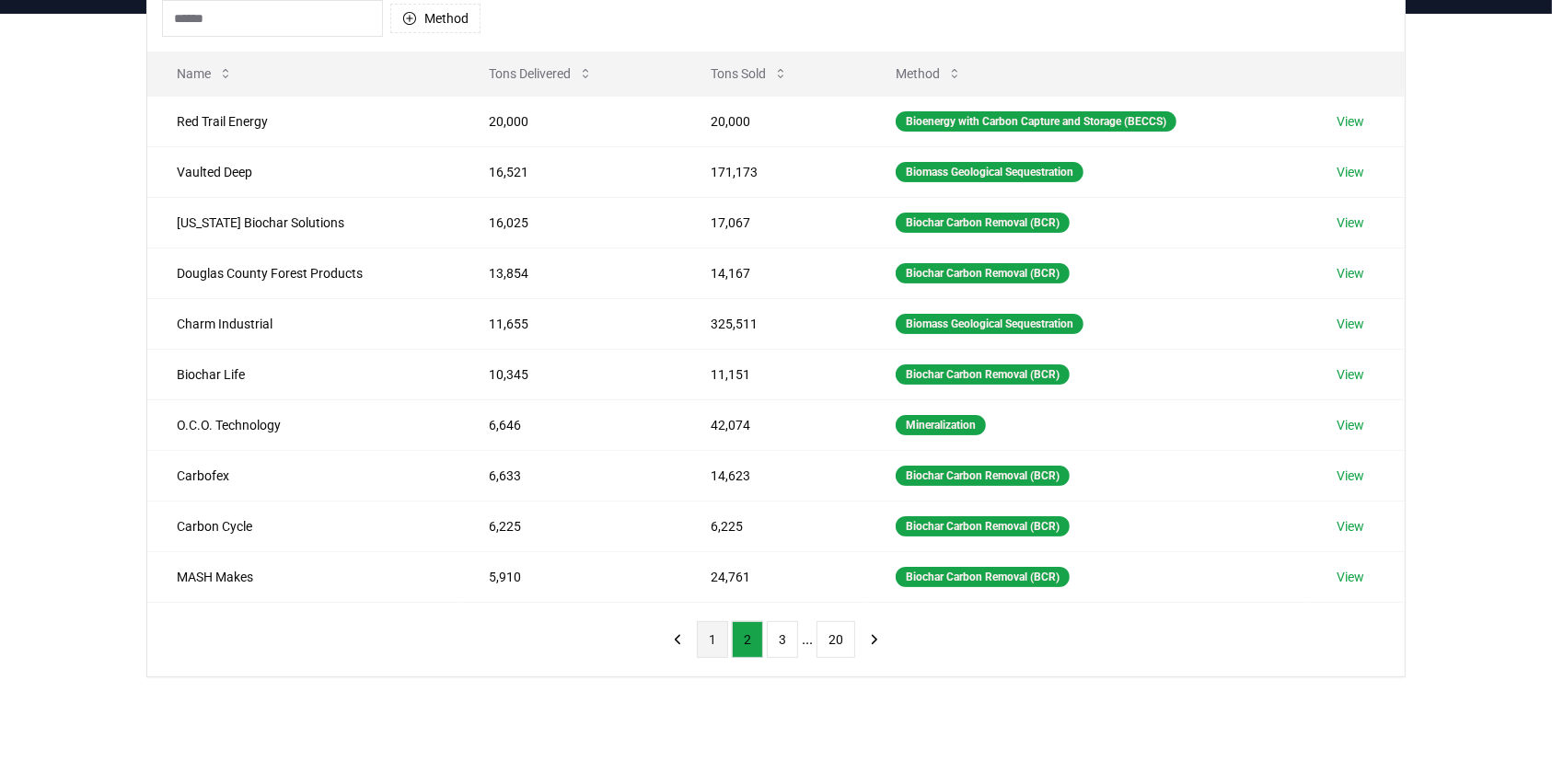 click on "1" at bounding box center (712, 640) 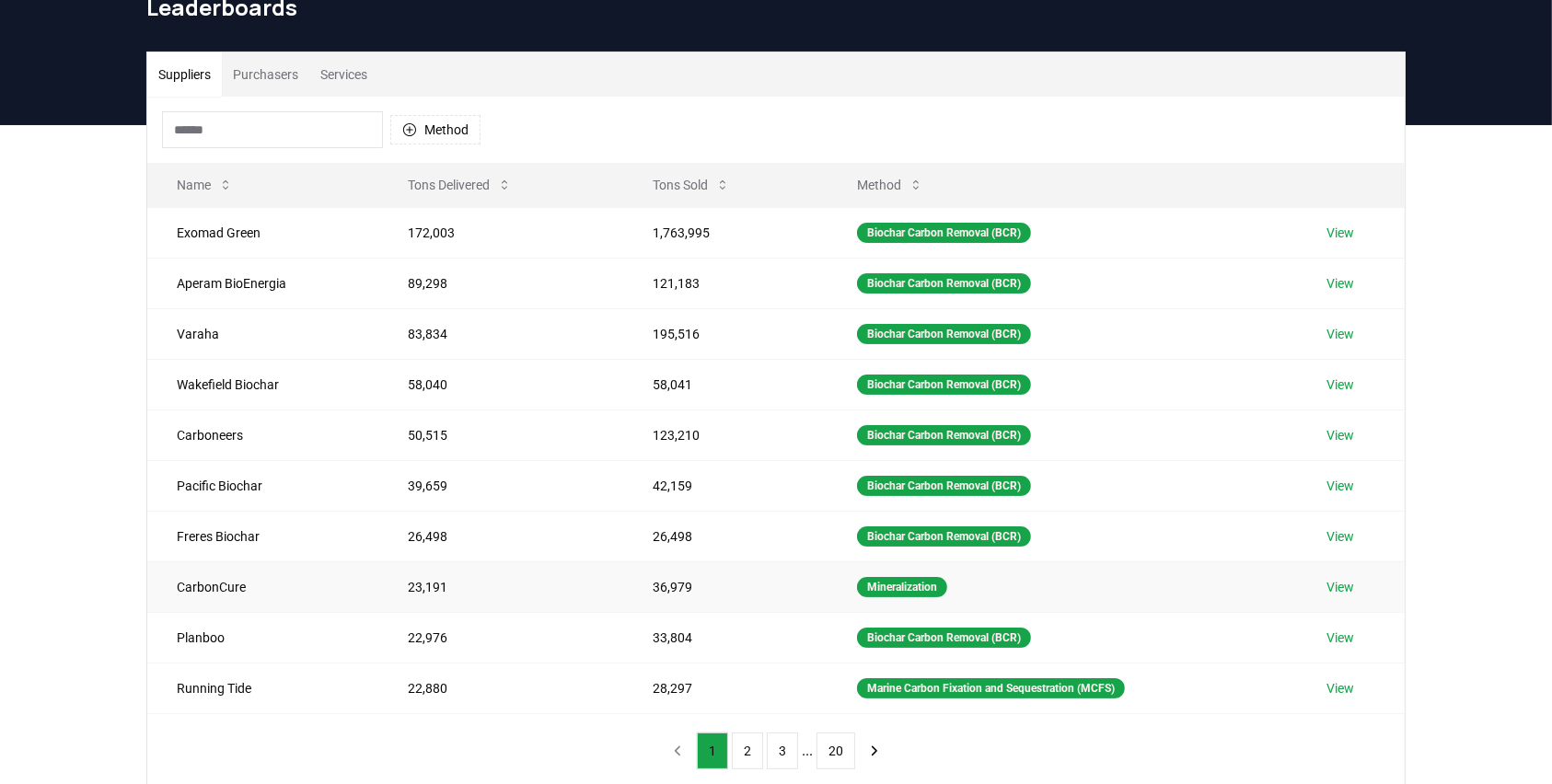 scroll, scrollTop: 126, scrollLeft: 0, axis: vertical 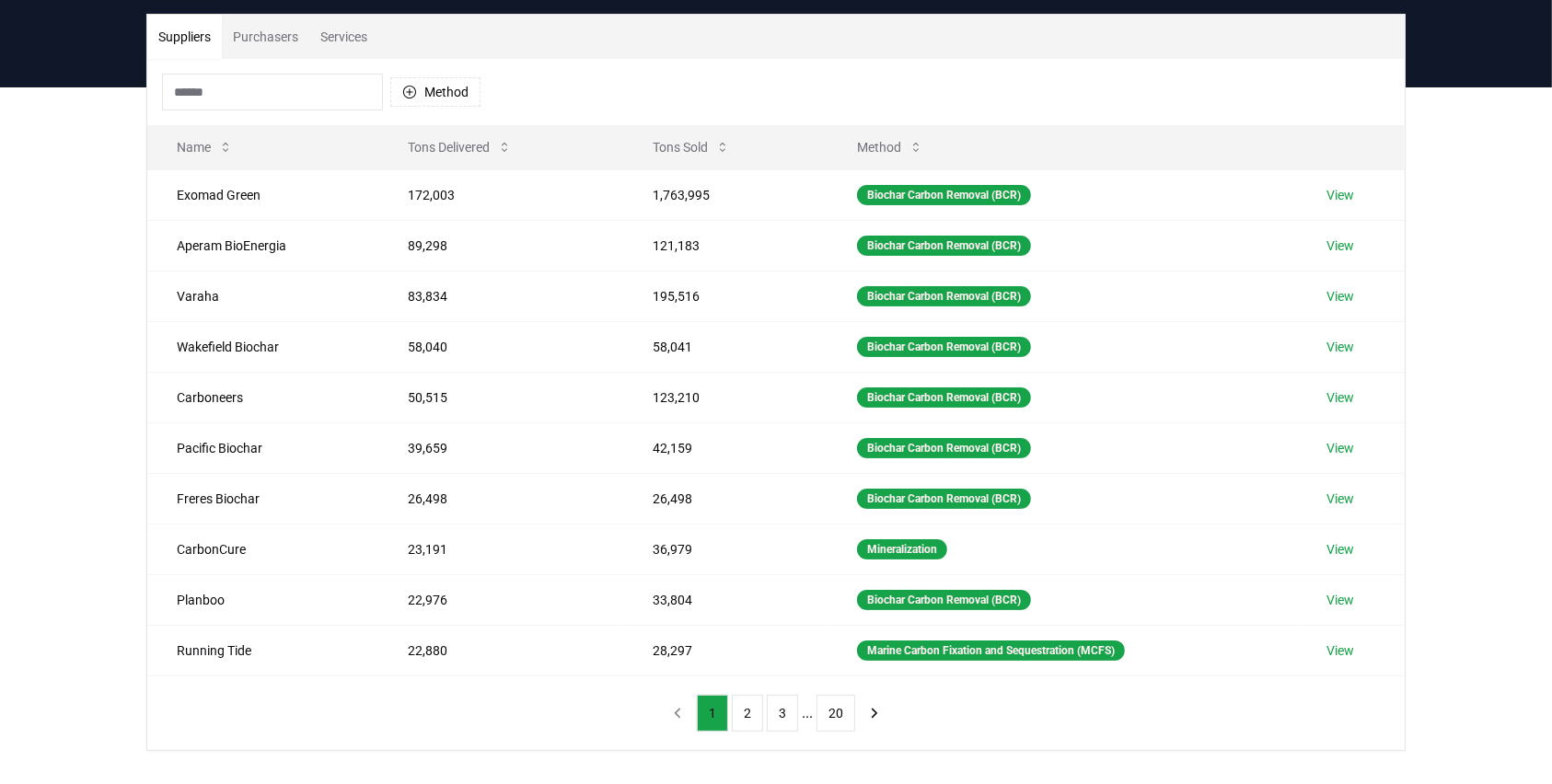click on "Method Name Tons Delivered Tons Sold Method Exomad Green 172,003 1,763,995 Biochar Carbon Removal (BCR) View Aperam BioEnergia 89,298 121,183 Biochar Carbon Removal (BCR) View Varaha 83,834 195,516 Biochar Carbon Removal (BCR) View Wakefield Biochar 58,040 58,041 Biochar Carbon Removal (BCR) View Carboneers 50,515 123,210 Biochar Carbon Removal (BCR) View Pacific Biochar 39,659 42,159 Biochar Carbon Removal (BCR) View Freres Biochar 26,498 26,498 Biochar Carbon Removal (BCR) View CarbonCure 23,191 36,979 Mineralization View Planboo 22,976 33,804 Biochar Carbon Removal (BCR) View Running Tide 22,880 28,297 Marine Carbon Fixation and Sequestration (MCFS) View 1 2 3 ... 20" at bounding box center (776, 404) 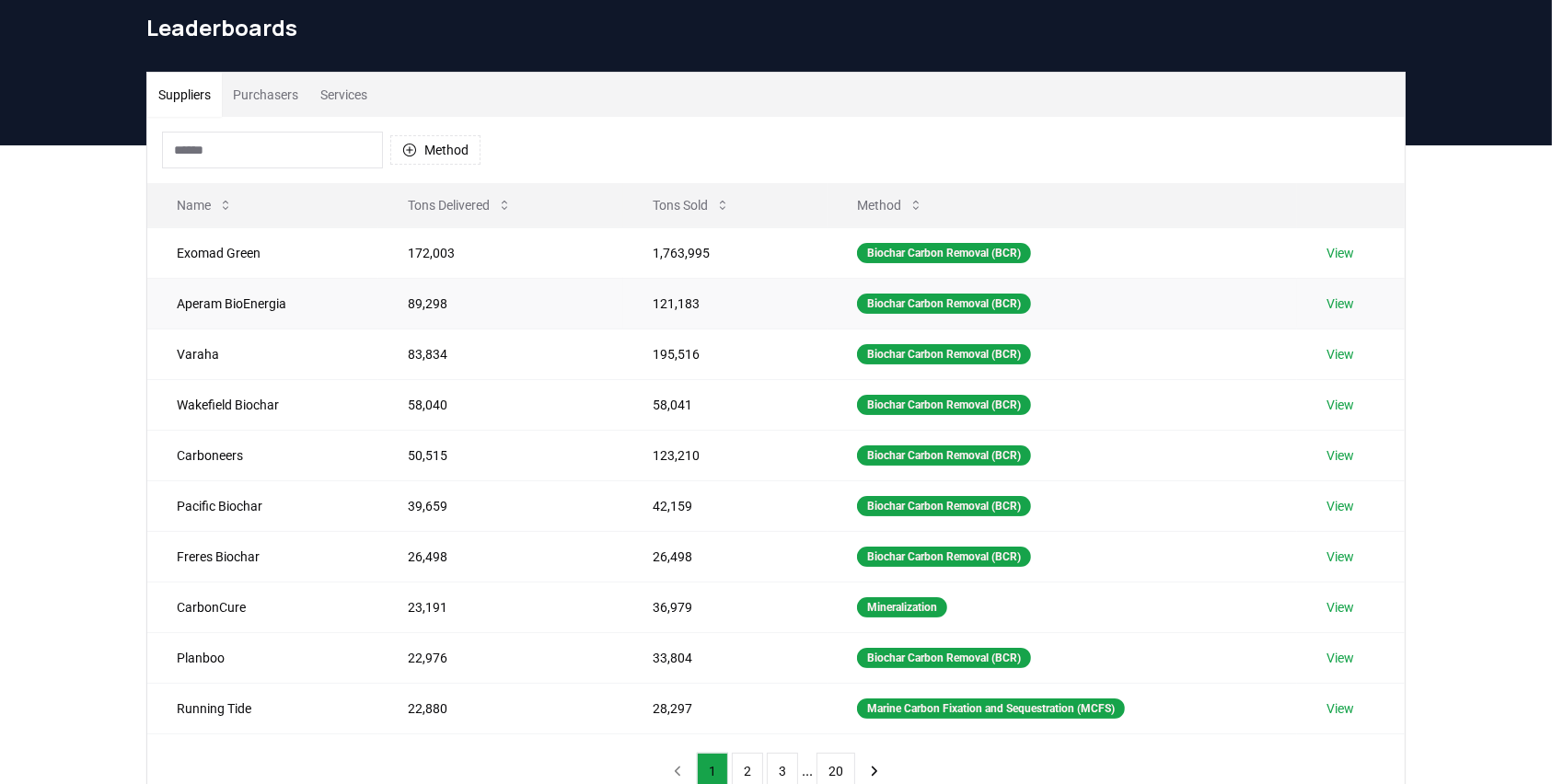 scroll, scrollTop: 164, scrollLeft: 0, axis: vertical 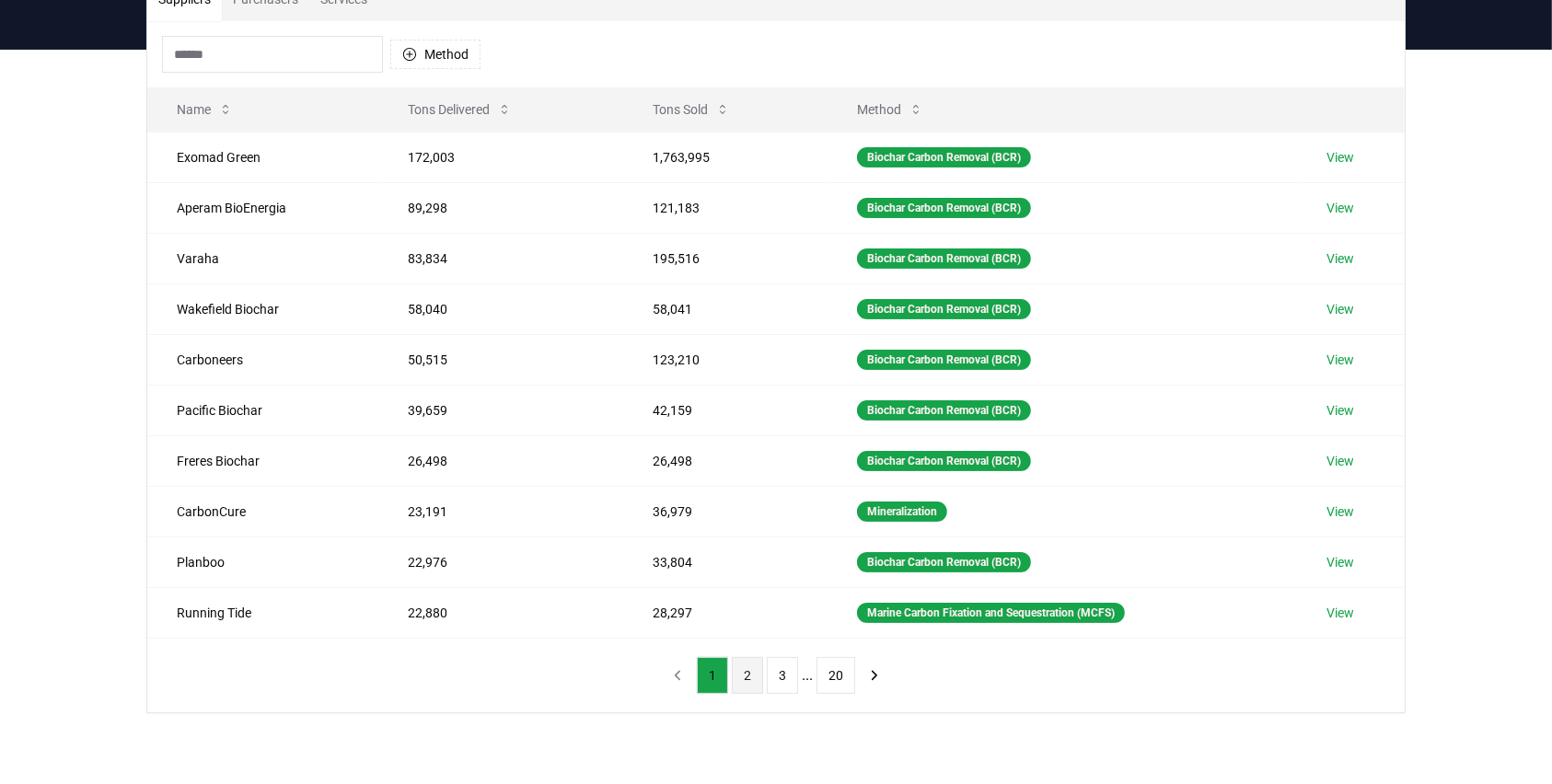 click on "2" at bounding box center (747, 675) 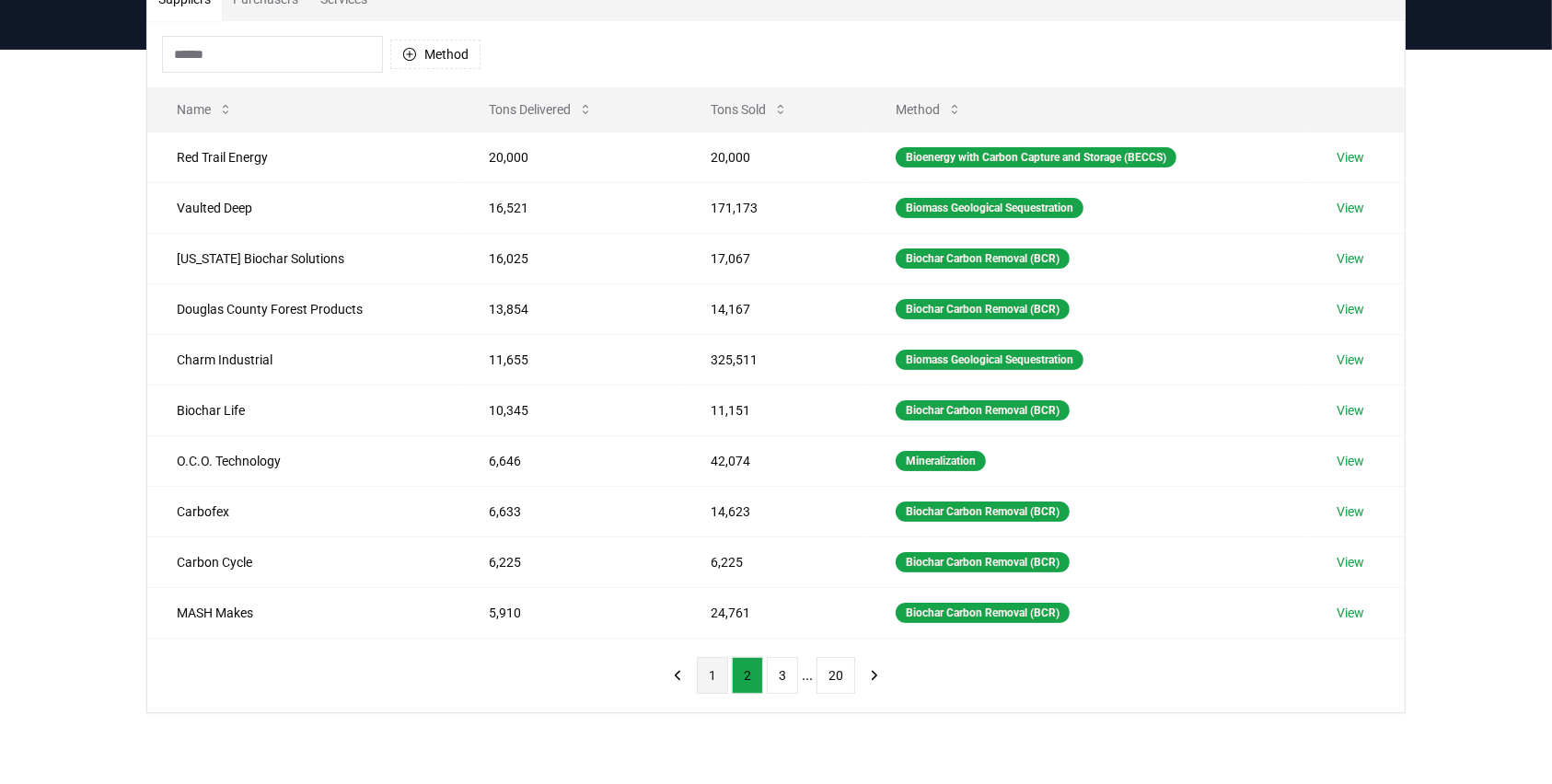 click on "1" at bounding box center (712, 675) 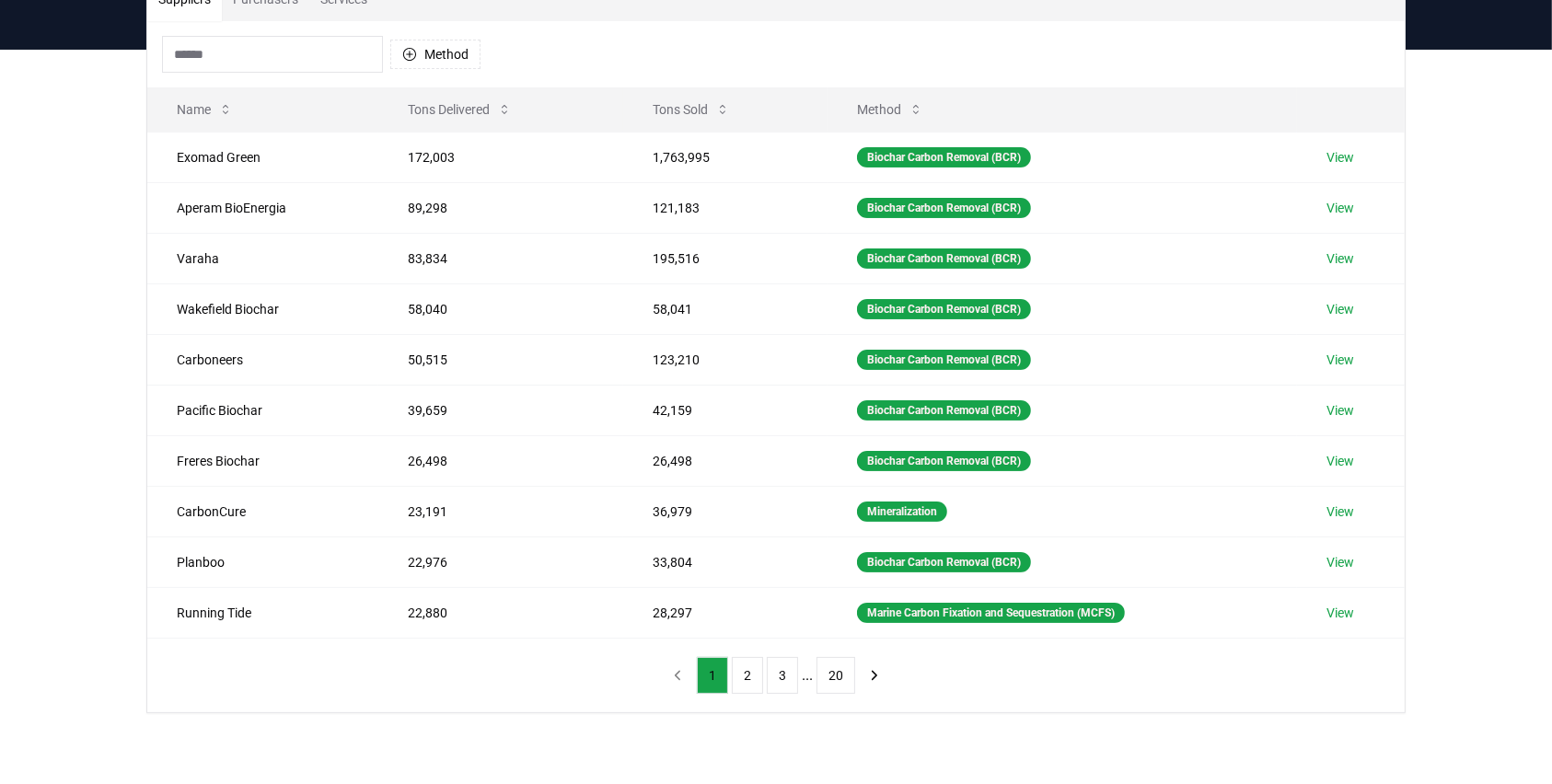 click on "Method Name Tons Delivered Tons Sold Method Exomad Green 172,003 1,763,995 Biochar Carbon Removal (BCR) View Aperam BioEnergia 89,298 121,183 Biochar Carbon Removal (BCR) View Varaha 83,834 195,516 Biochar Carbon Removal (BCR) View Wakefield Biochar 58,040 58,041 Biochar Carbon Removal (BCR) View Carboneers 50,515 123,210 Biochar Carbon Removal (BCR) View Pacific Biochar 39,659 42,159 Biochar Carbon Removal (BCR) View Freres Biochar 26,498 26,498 Biochar Carbon Removal (BCR) View CarbonCure 23,191 36,979 Mineralization View Planboo 22,976 33,804 Biochar Carbon Removal (BCR) View Running Tide 22,880 28,297 Marine Carbon Fixation and Sequestration (MCFS) View 1 2 3 ... 20" at bounding box center [776, 366] 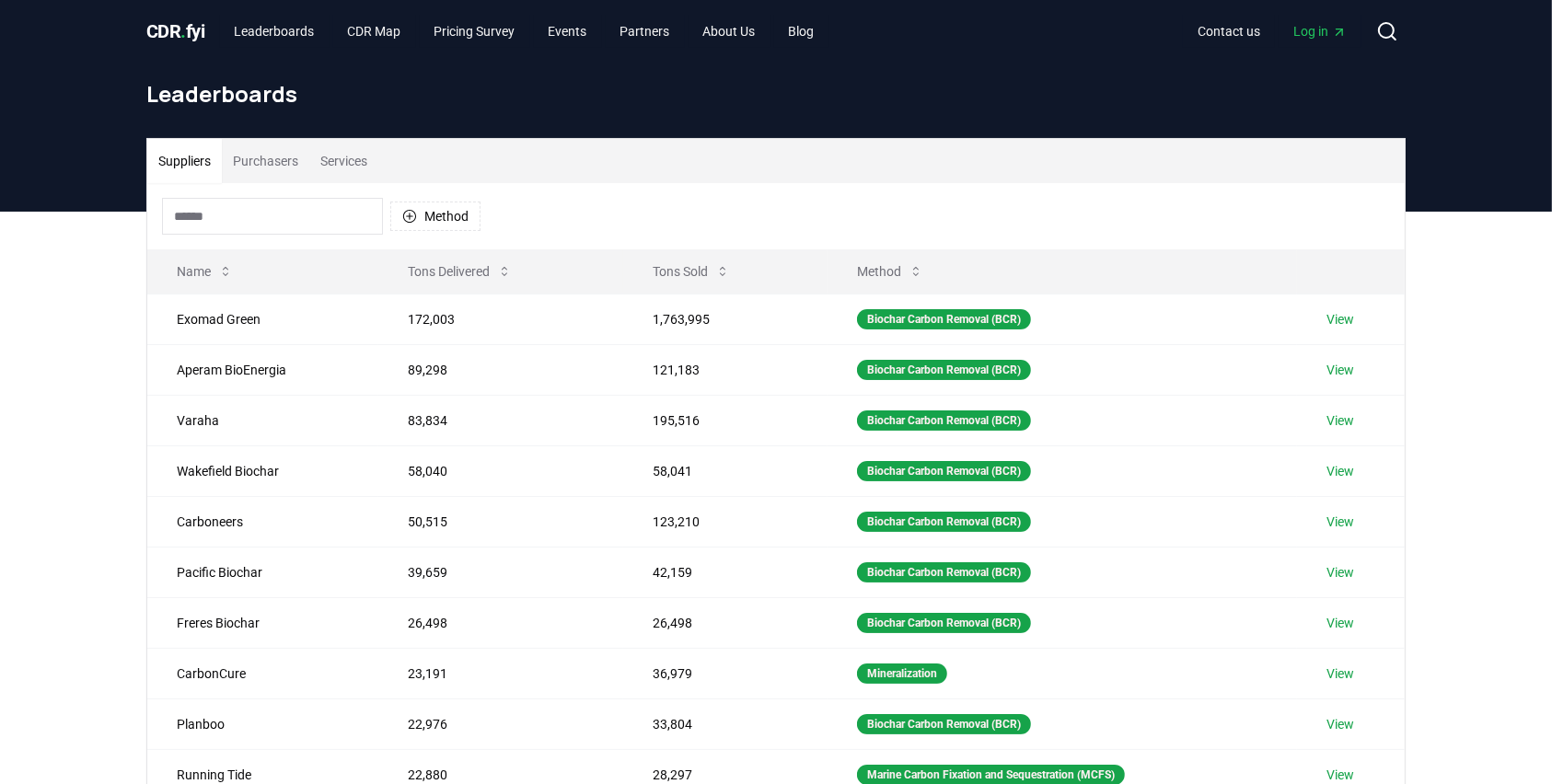 scroll, scrollTop: 0, scrollLeft: 0, axis: both 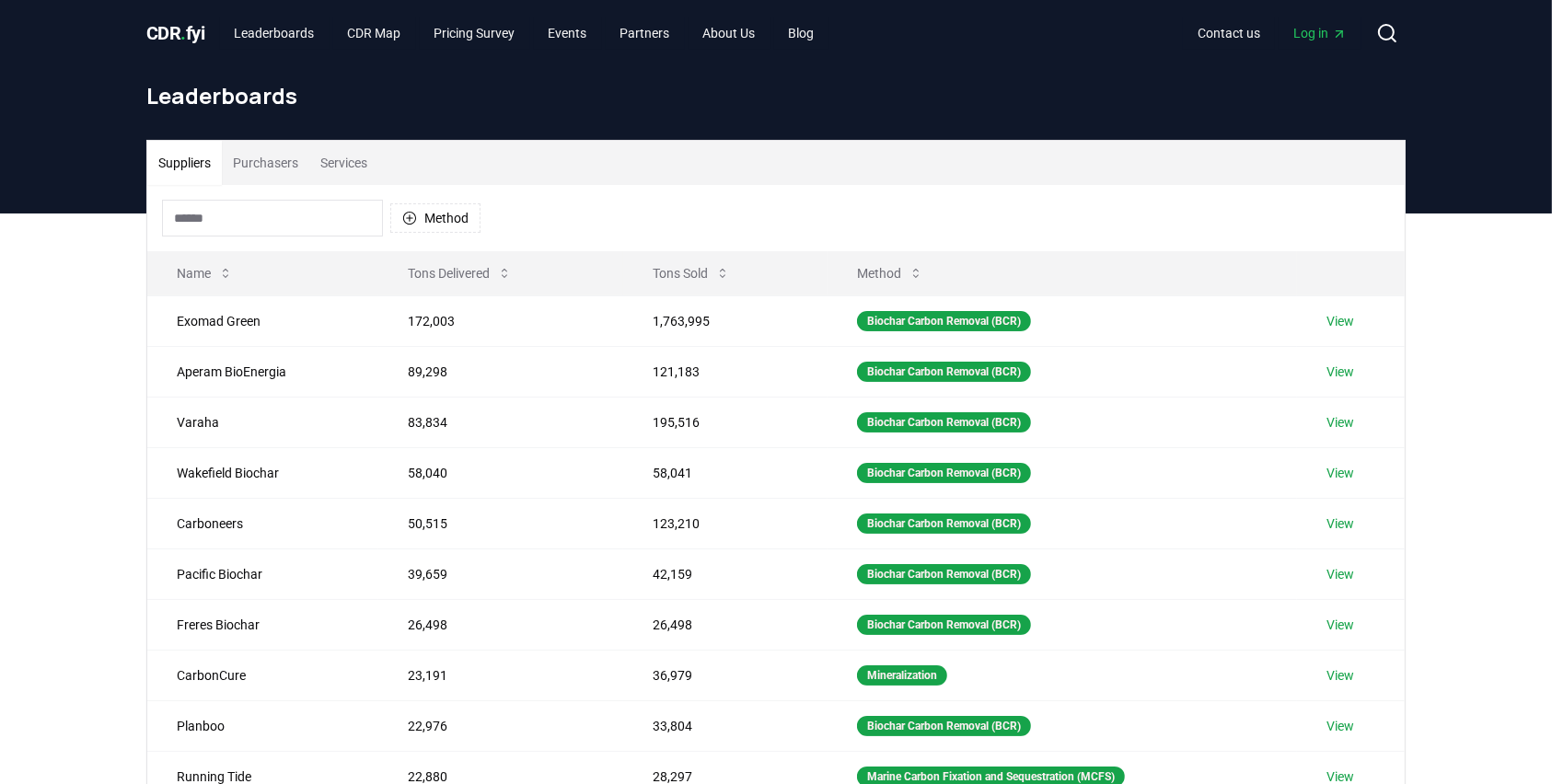 click on "Method" at bounding box center (776, 218) 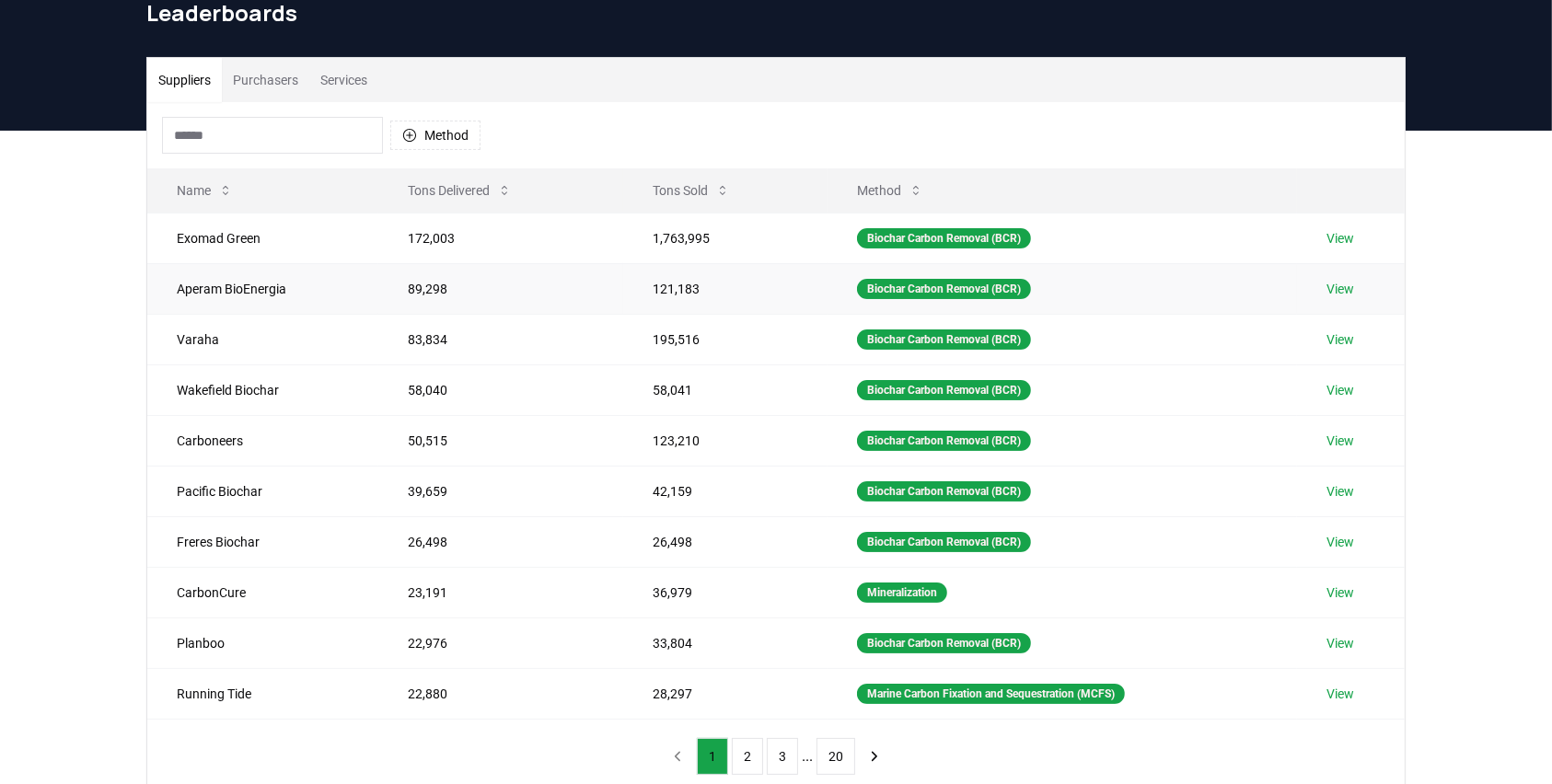 scroll, scrollTop: 103, scrollLeft: 0, axis: vertical 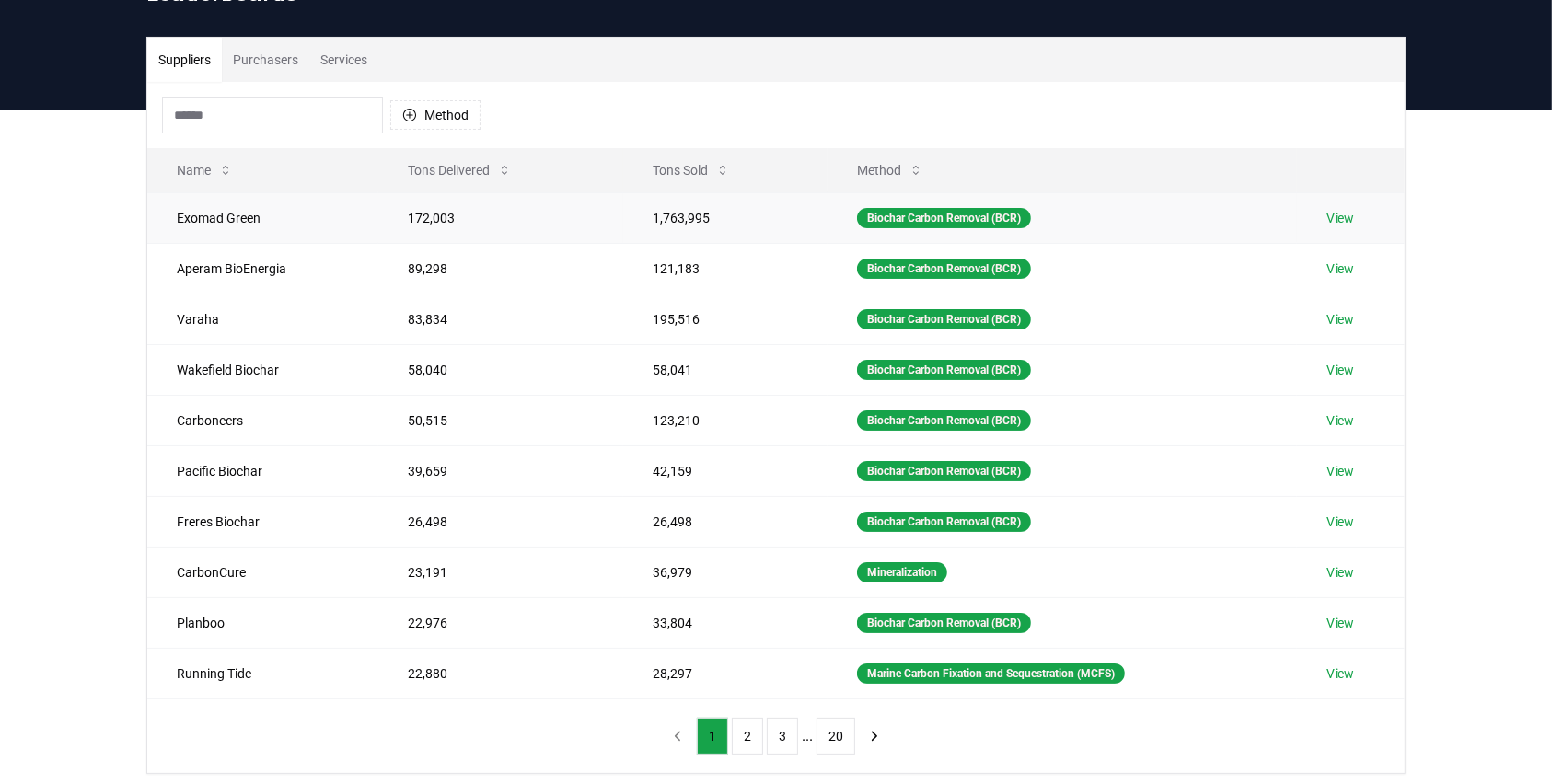 click on "View" at bounding box center [1340, 218] 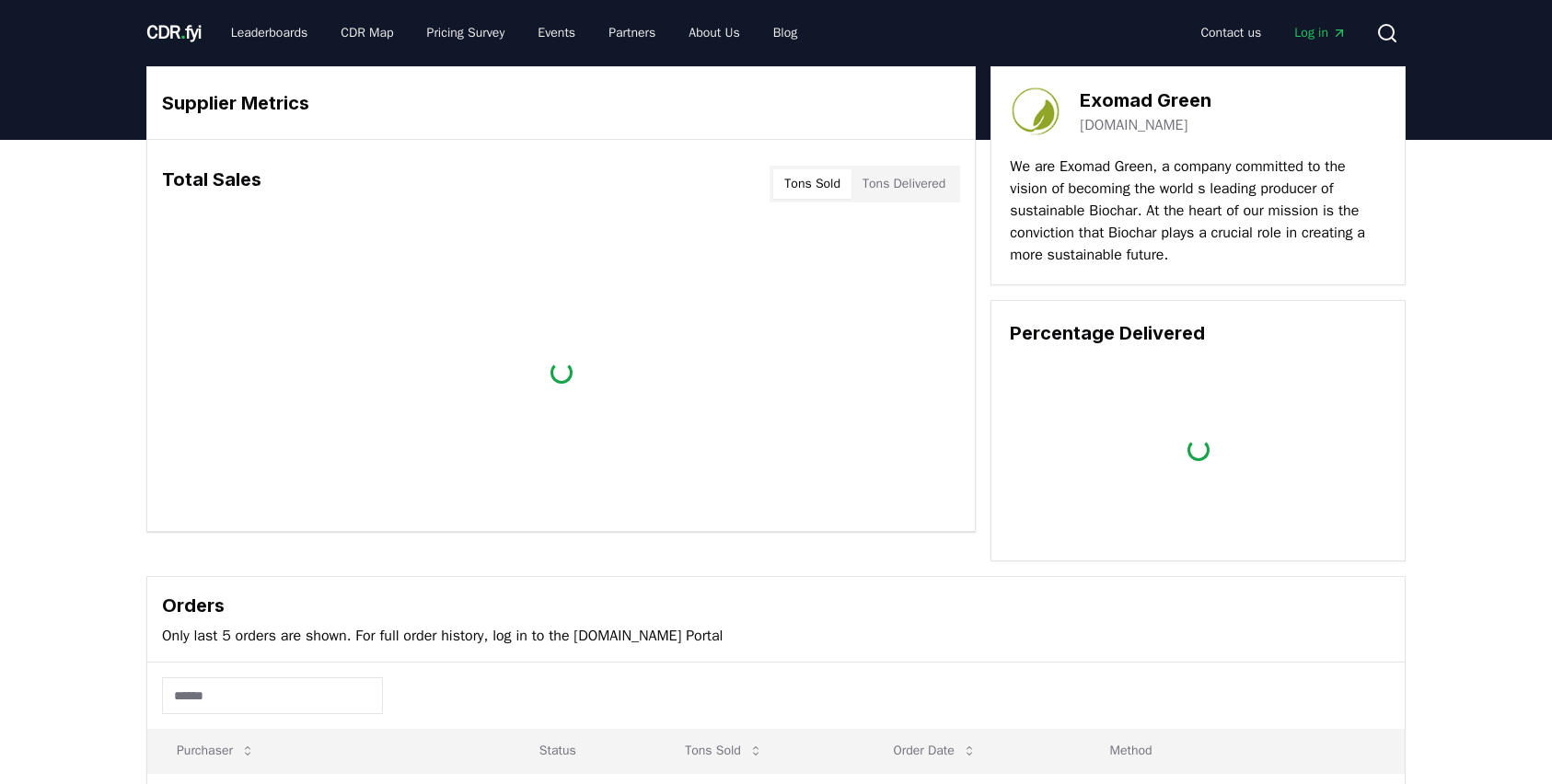 scroll, scrollTop: 0, scrollLeft: 0, axis: both 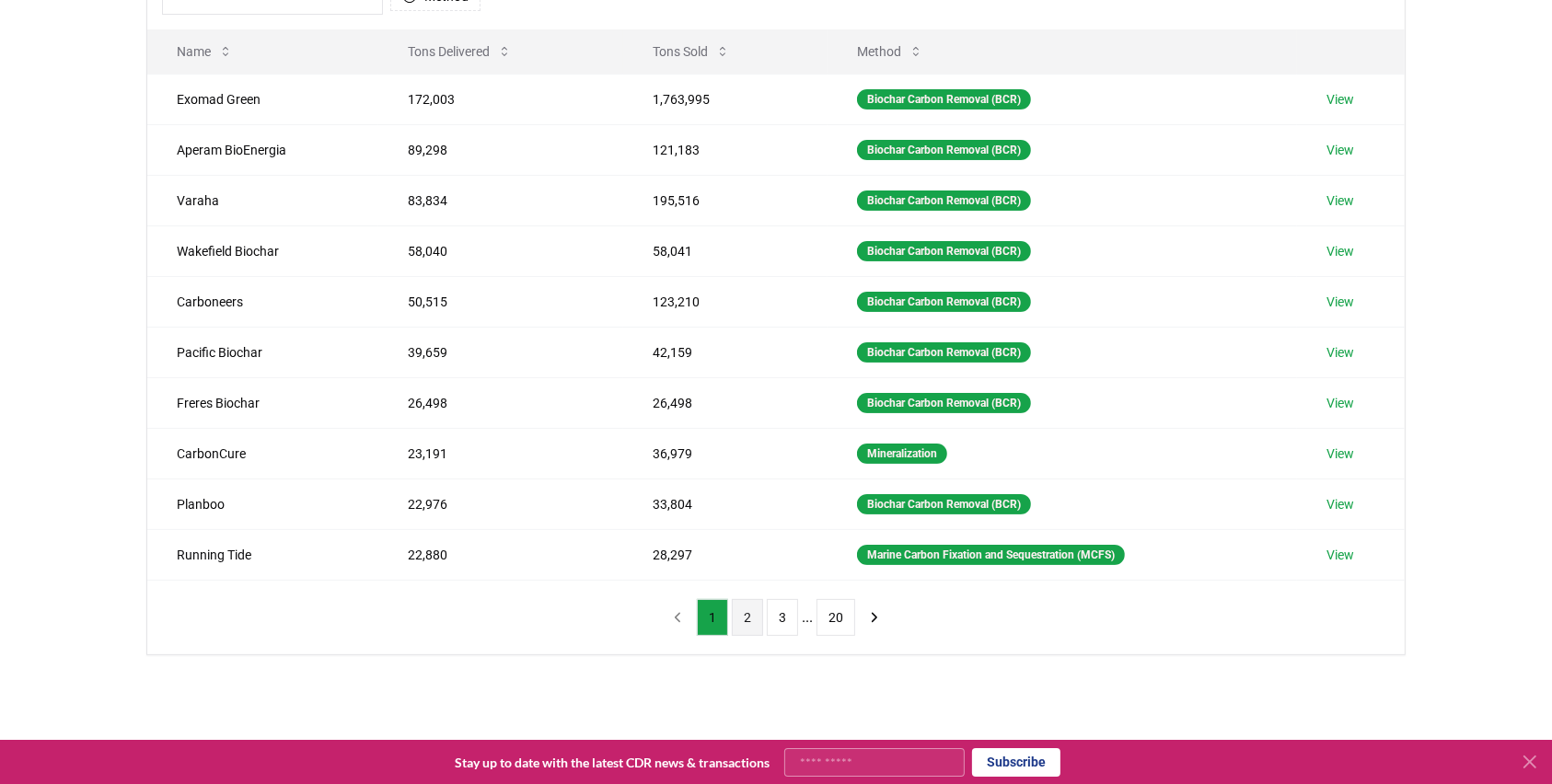 click on "2" at bounding box center [747, 617] 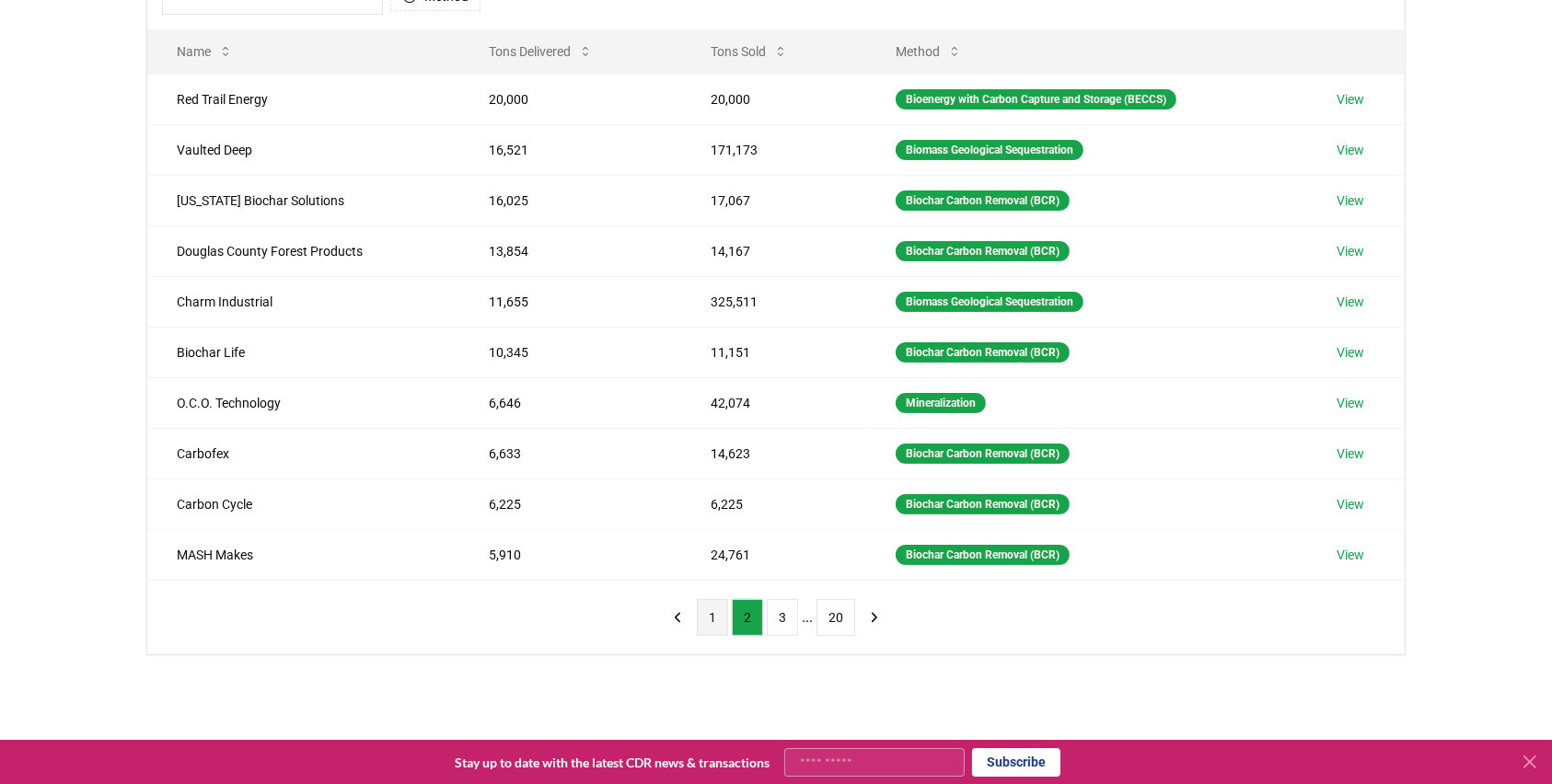 click on "1" at bounding box center [712, 617] 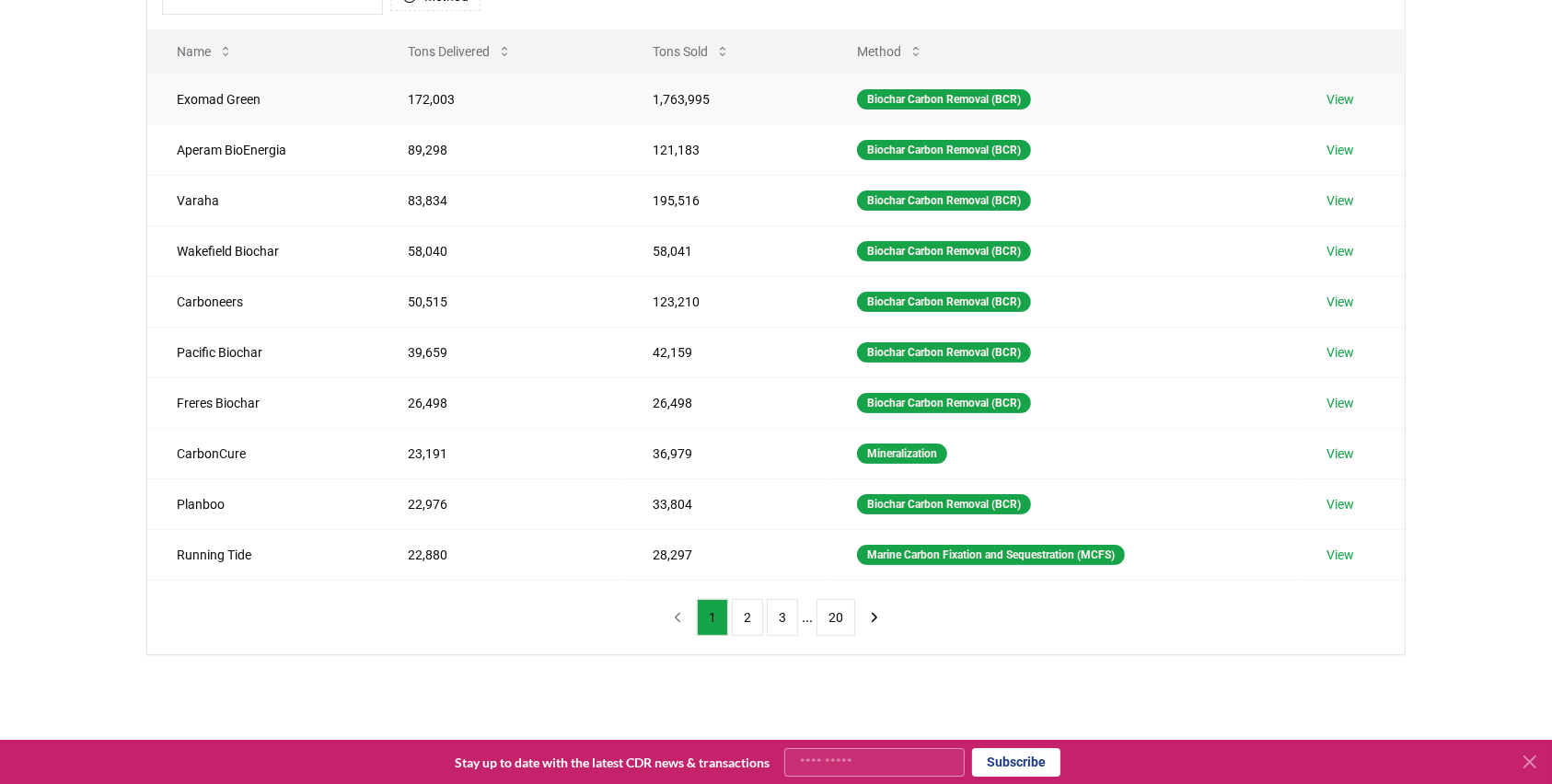click on "View" at bounding box center [1340, 99] 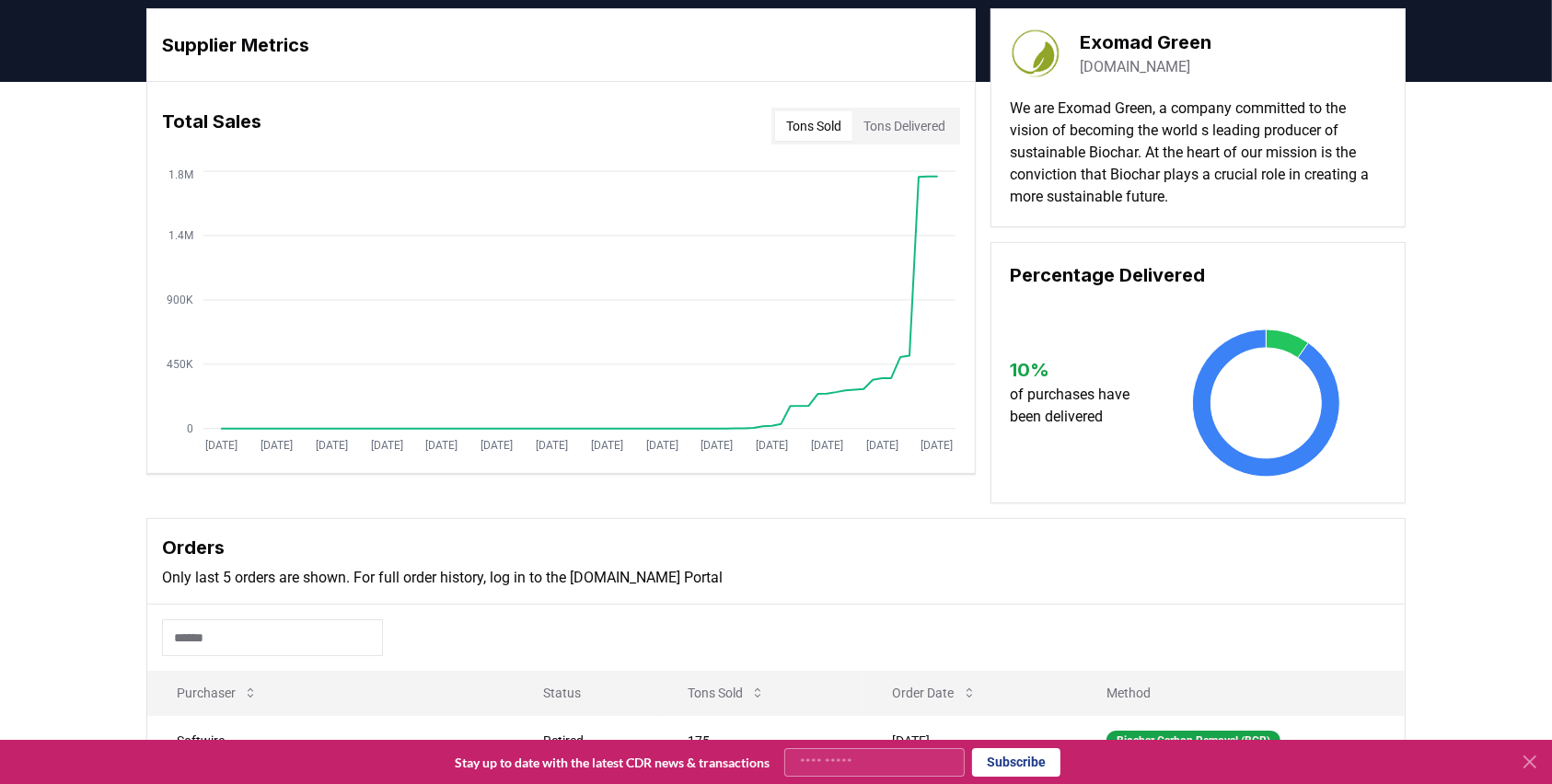 scroll, scrollTop: 0, scrollLeft: 0, axis: both 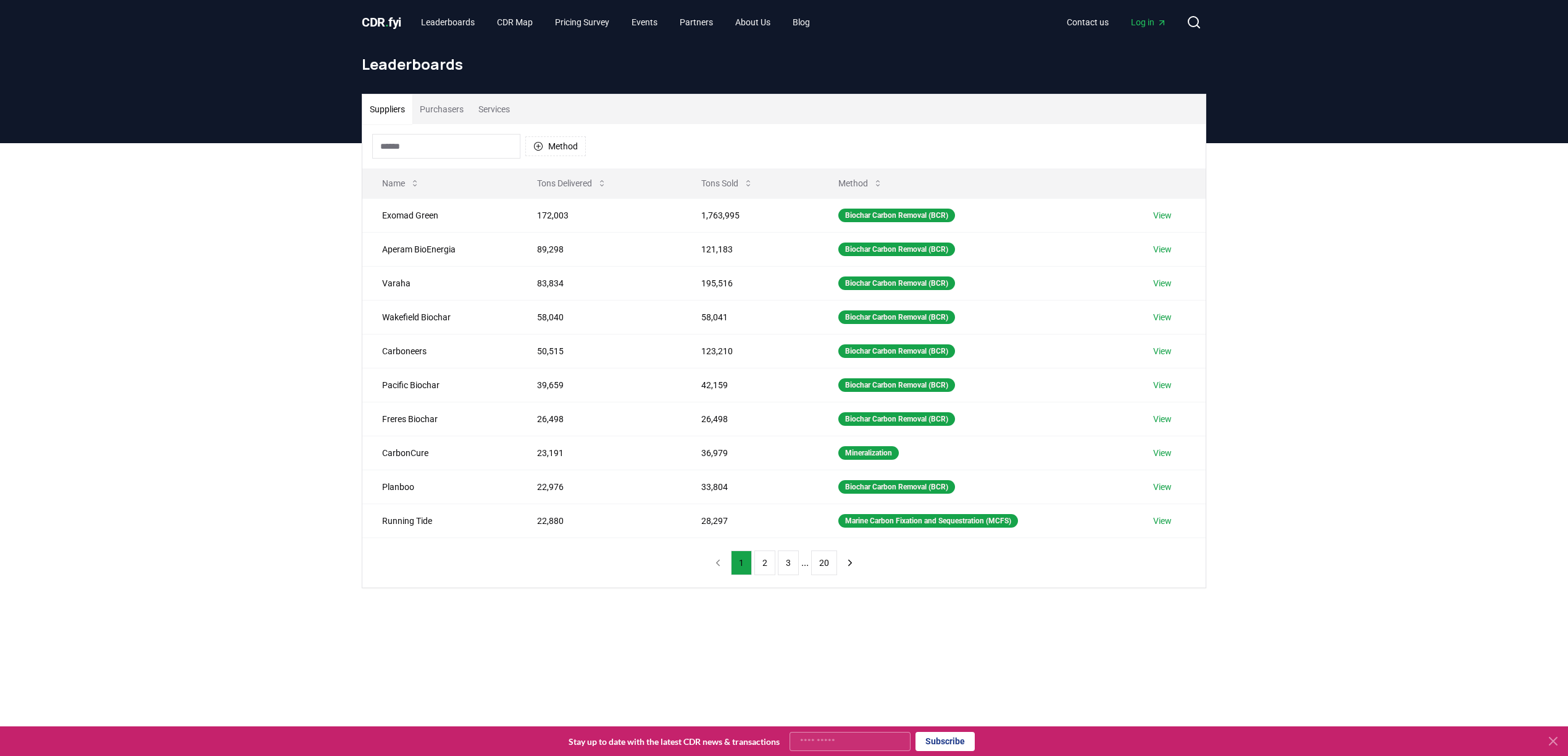 click on "Suppliers Purchasers Services Method Name Tons Delivered Tons Sold Method Exomad Green 172,003 1,763,995 Biochar Carbon Removal (BCR) View Aperam BioEnergia 89,298 121,183 Biochar Carbon Removal (BCR) View Varaha 83,834 195,516 Biochar Carbon Removal (BCR) View Wakefield Biochar 58,040 58,041 Biochar Carbon Removal (BCR) View Carboneers 50,515 123,210 Biochar Carbon Removal (BCR) View Pacific Biochar 39,659 42,159 Biochar Carbon Removal (BCR) View Freres Biochar 26,498 26,498 Biochar Carbon Removal (BCR) View CarbonCure 23,191 36,979 Mineralization View Planboo 22,976 33,804 Biochar Carbon Removal (BCR) View Running Tide 22,880 28,297 Marine Carbon Fixation and Sequestration (MCFS) View 1 2 3 ... 20" at bounding box center [784, 390] 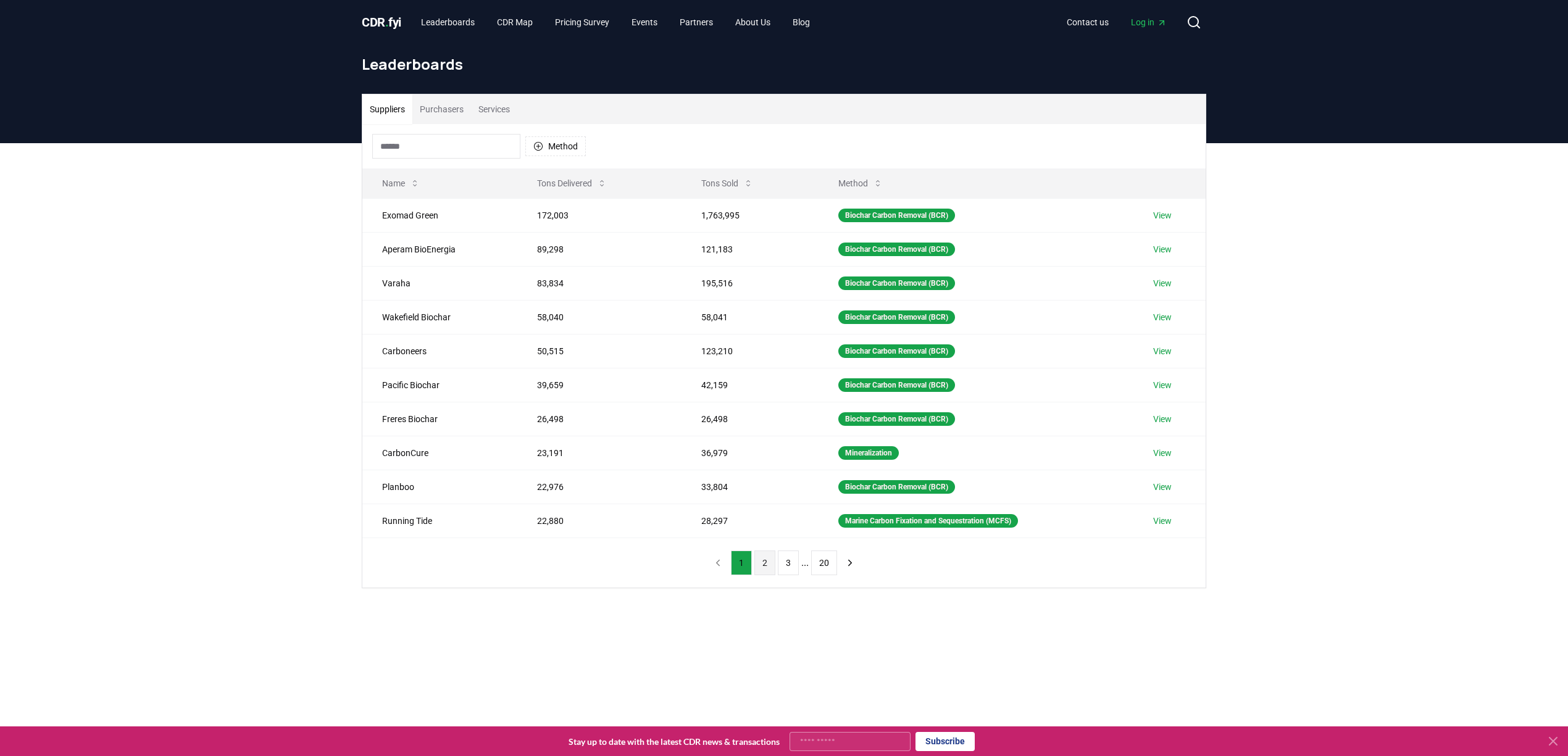 click on "2" at bounding box center [765, 563] 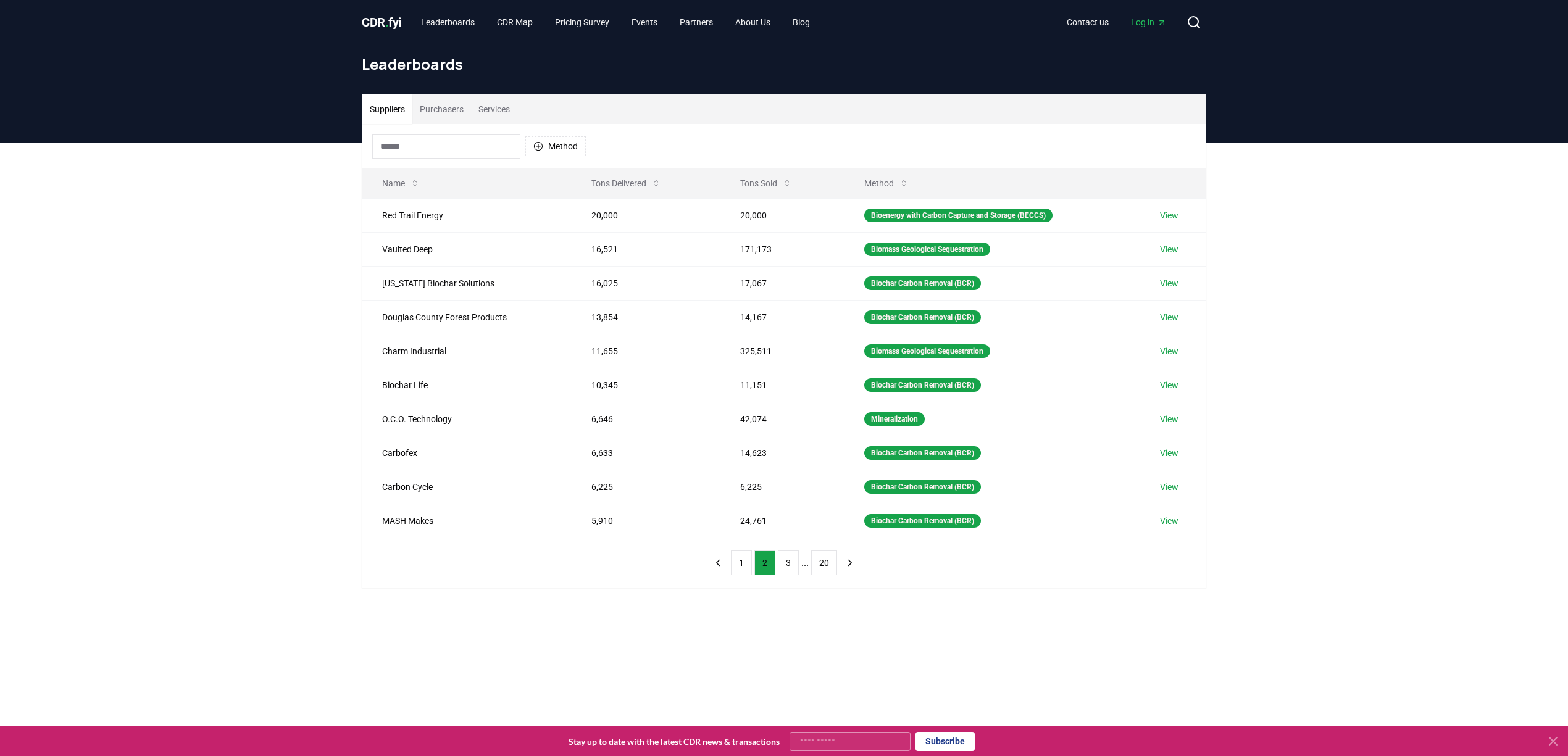 type 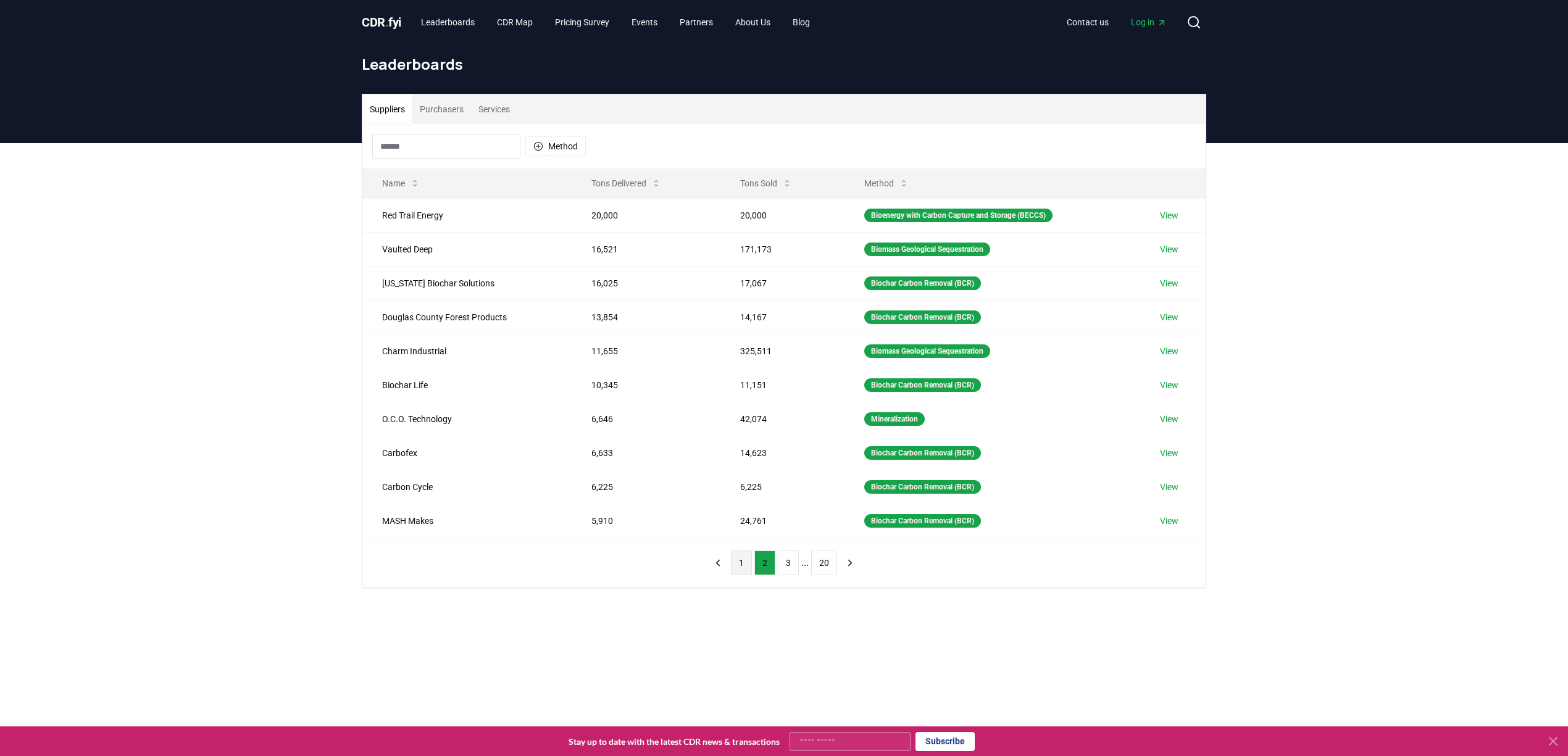 click on "1" at bounding box center (741, 563) 